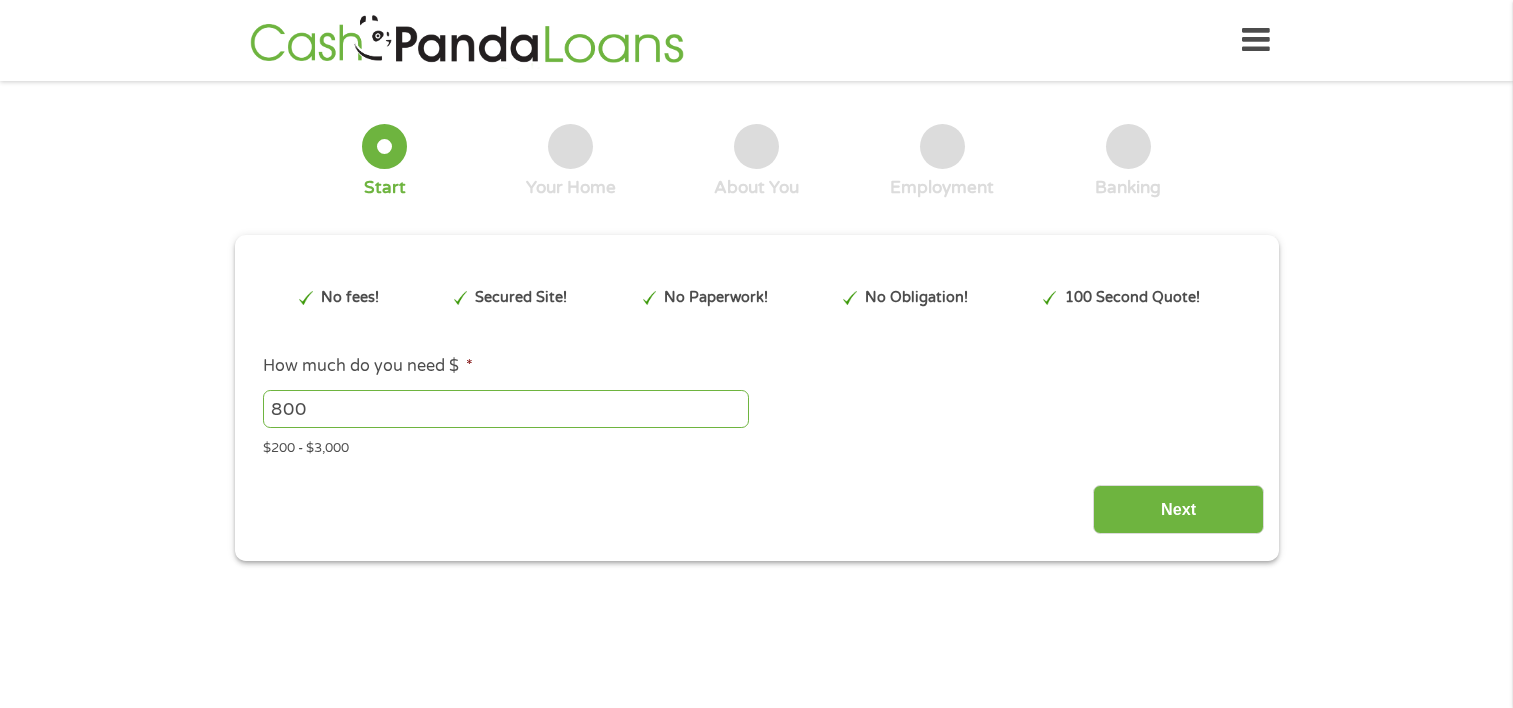 scroll, scrollTop: 0, scrollLeft: 0, axis: both 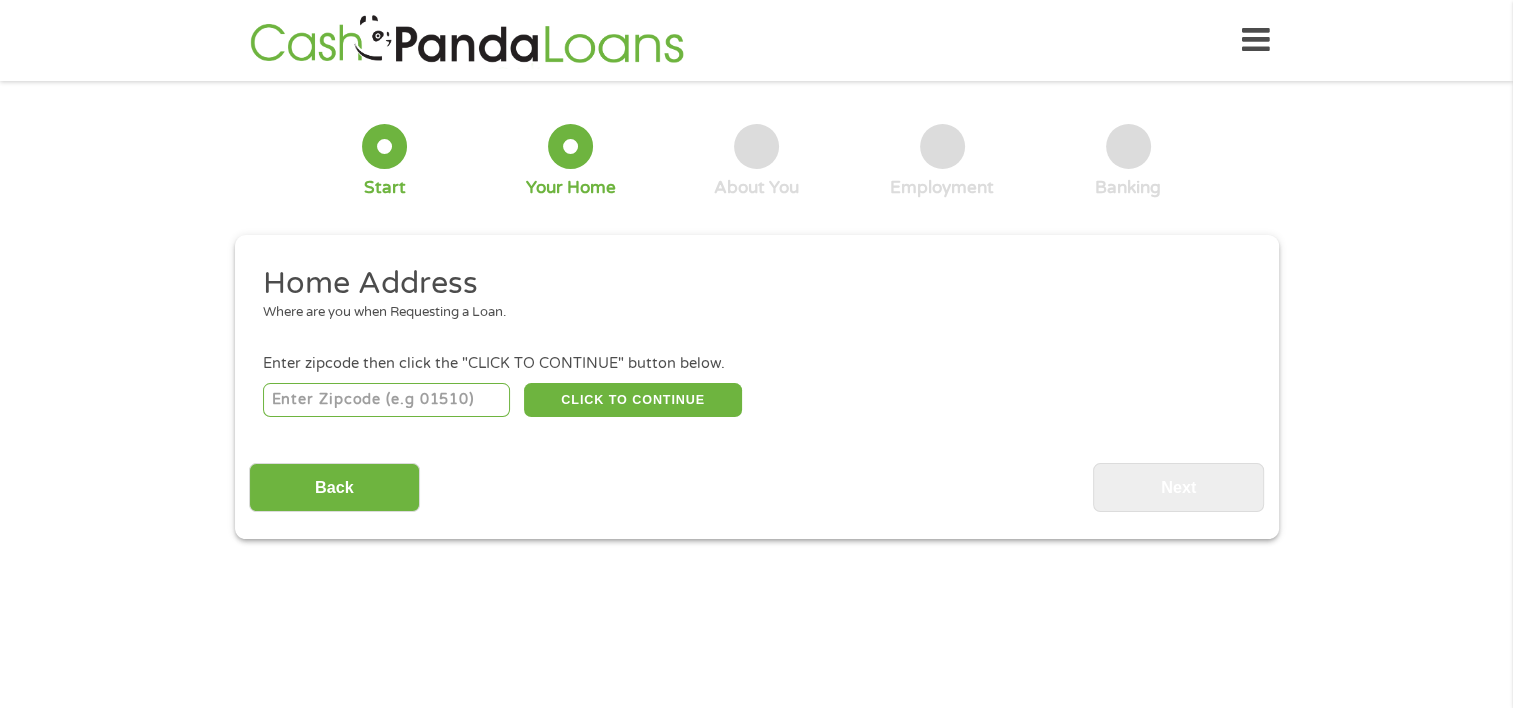 click at bounding box center [386, 400] 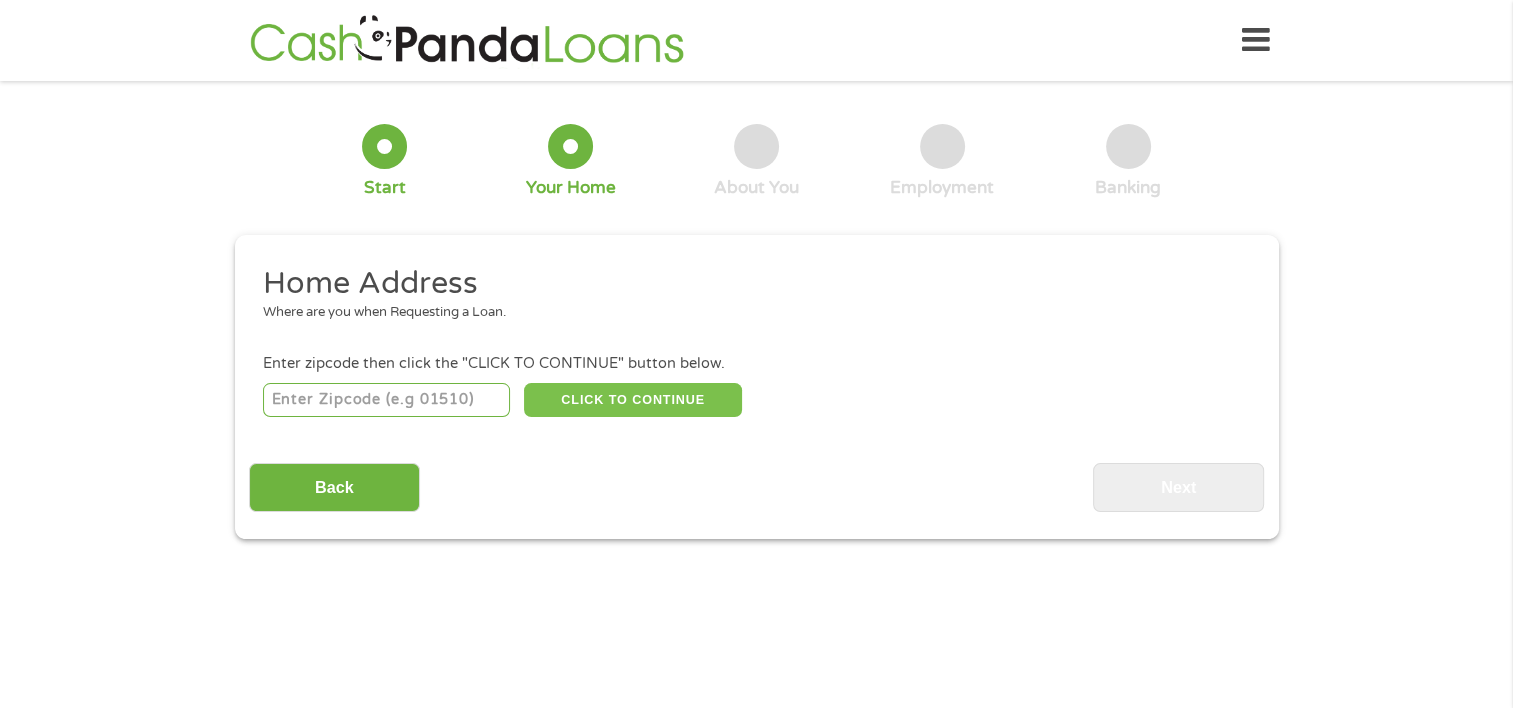 type on "[NUMBER]" 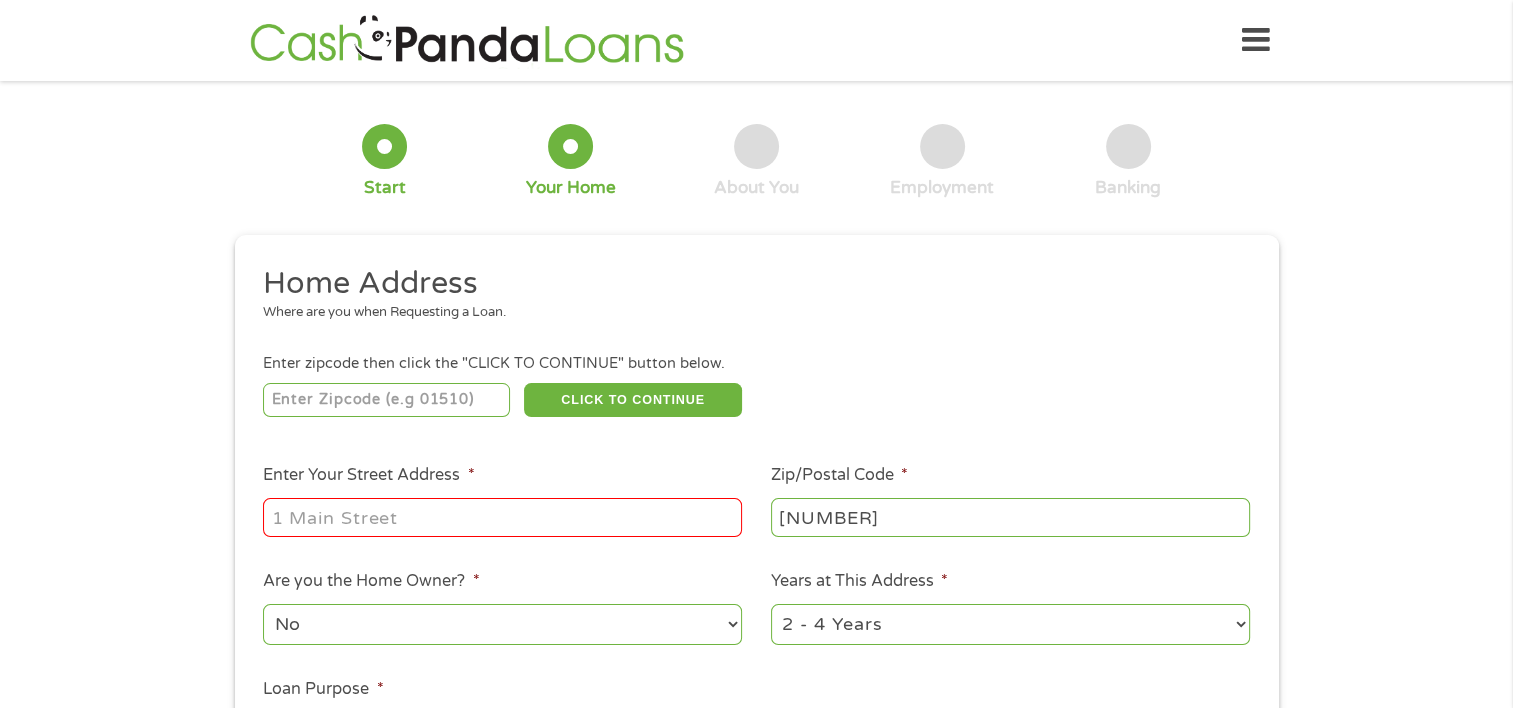 click on "Enter Your Street Address *" at bounding box center [502, 517] 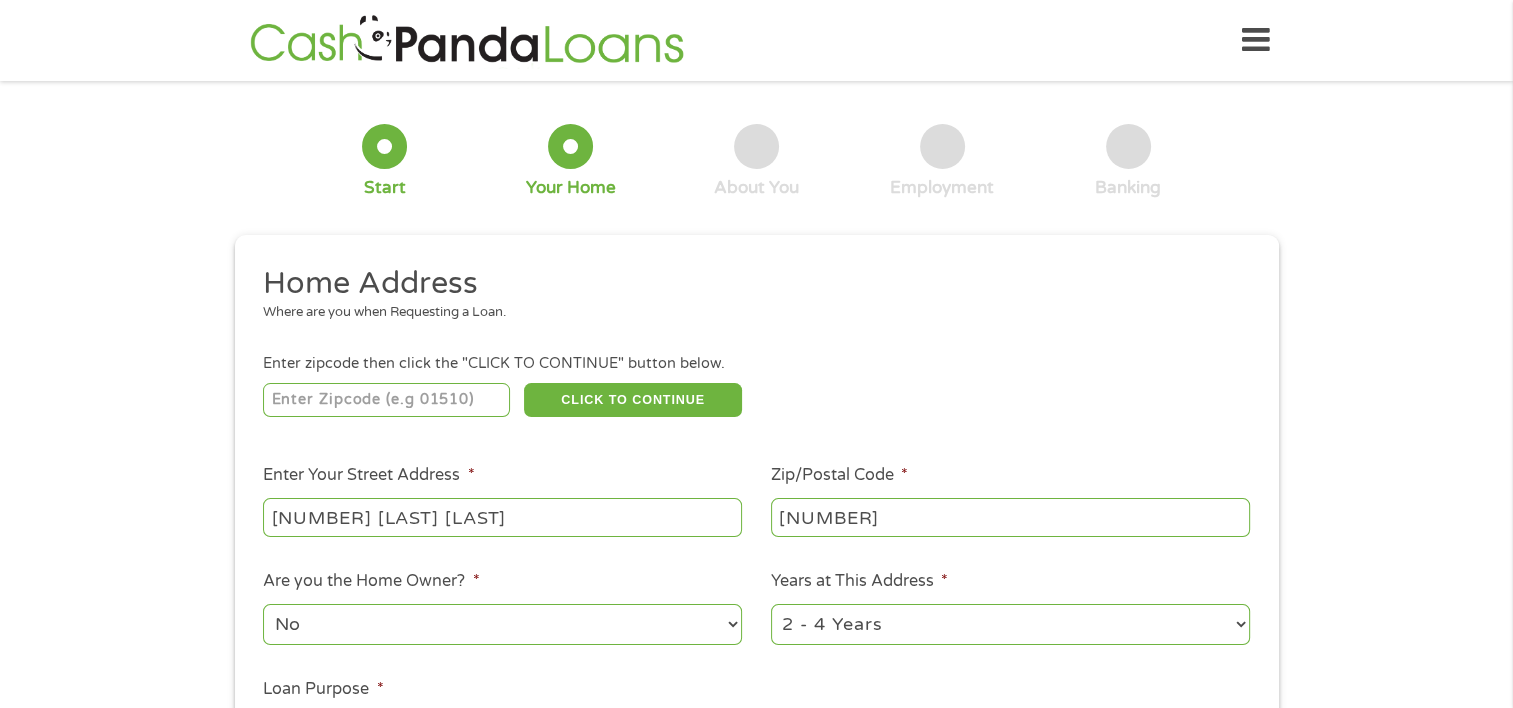 type on "[NUMBER] [LAST] [LAST]" 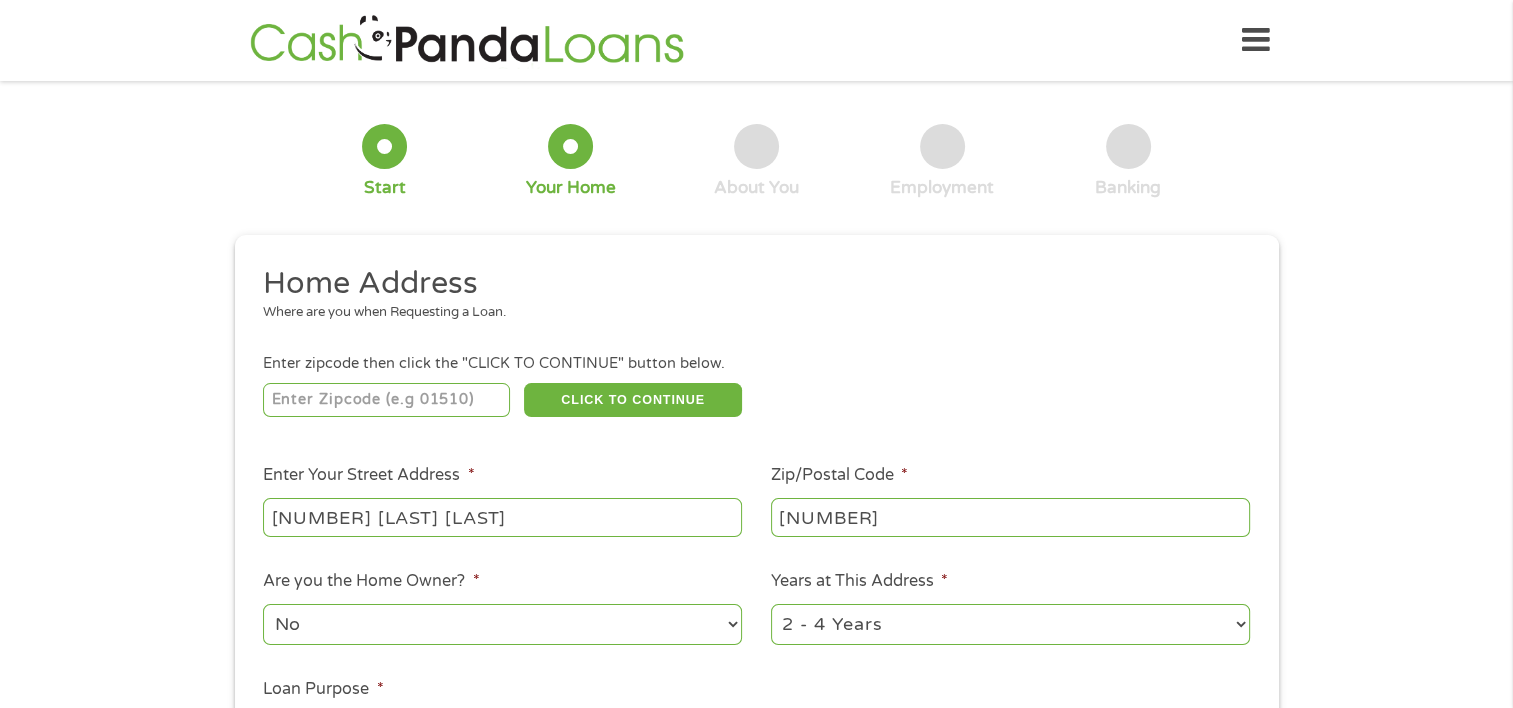 click on "1 Year or less 1 - 2 Years 2 - 4 Years Over 4 Years" at bounding box center (1010, 624) 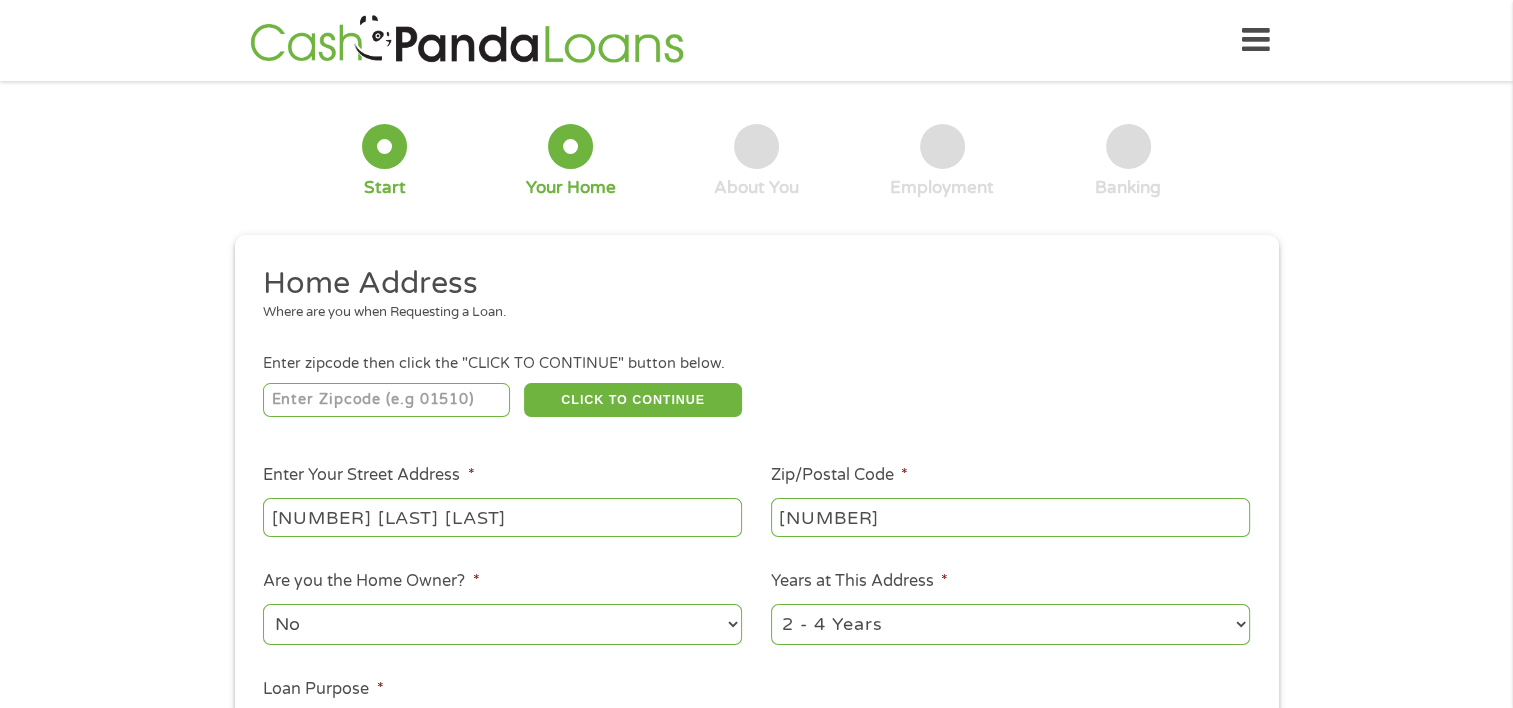 select on "60months" 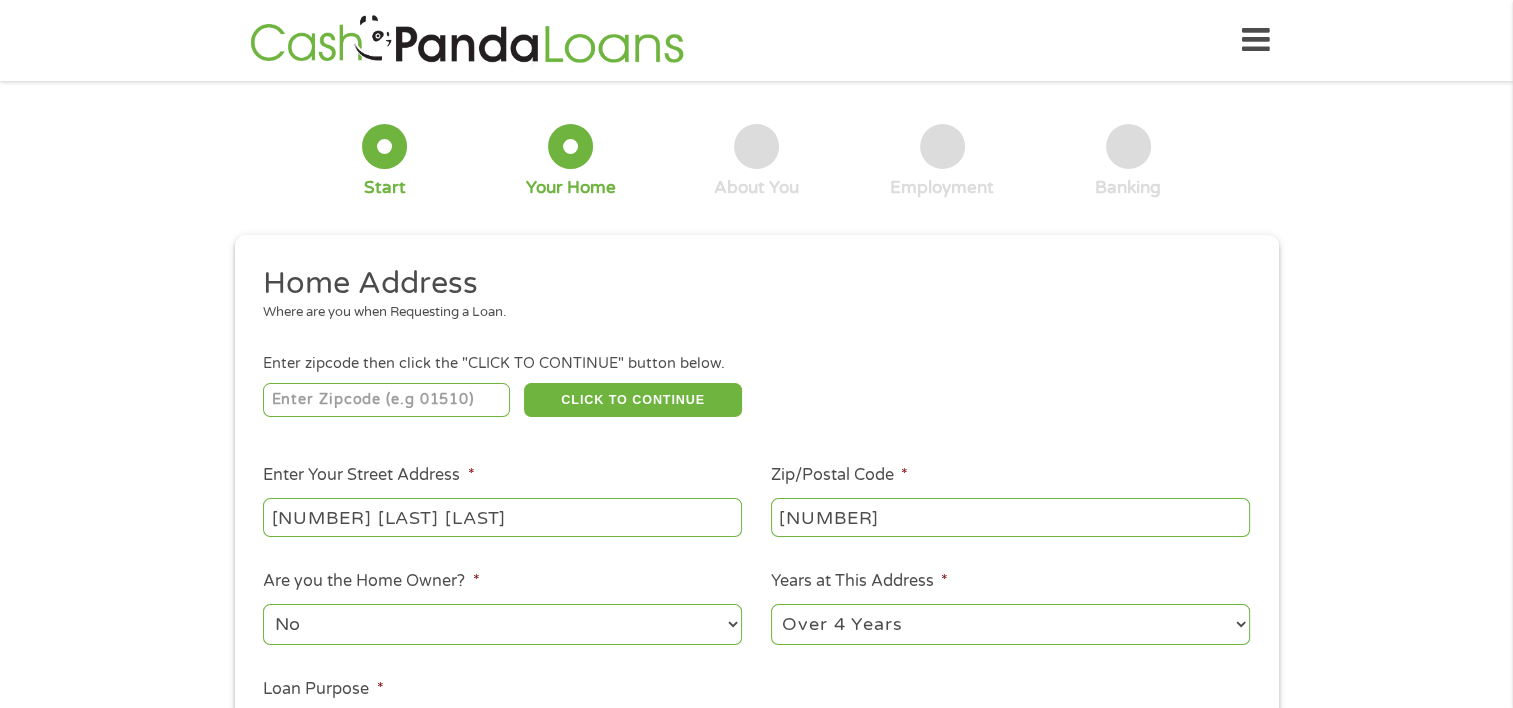 click on "1 Year or less 1 - 2 Years 2 - 4 Years Over 4 Years" at bounding box center [1010, 624] 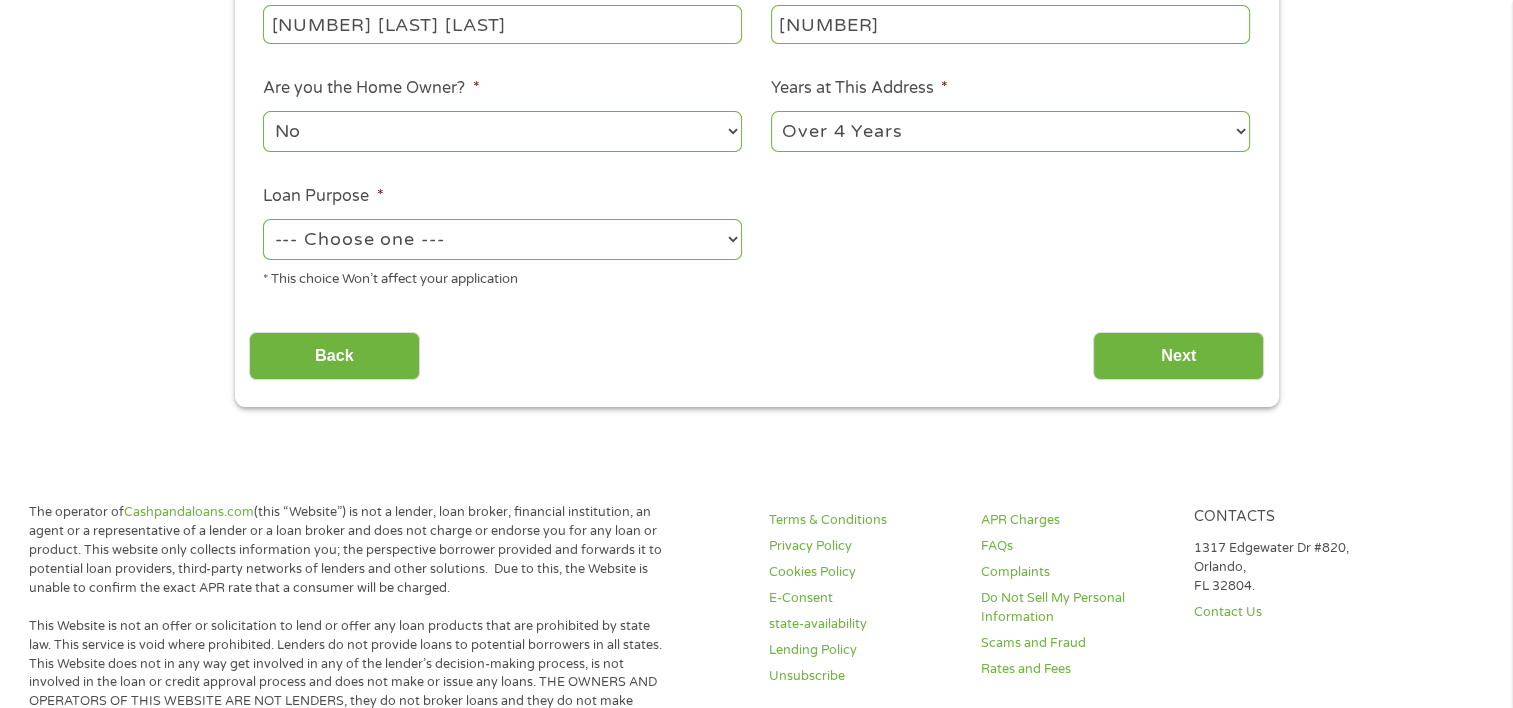 scroll, scrollTop: 542, scrollLeft: 0, axis: vertical 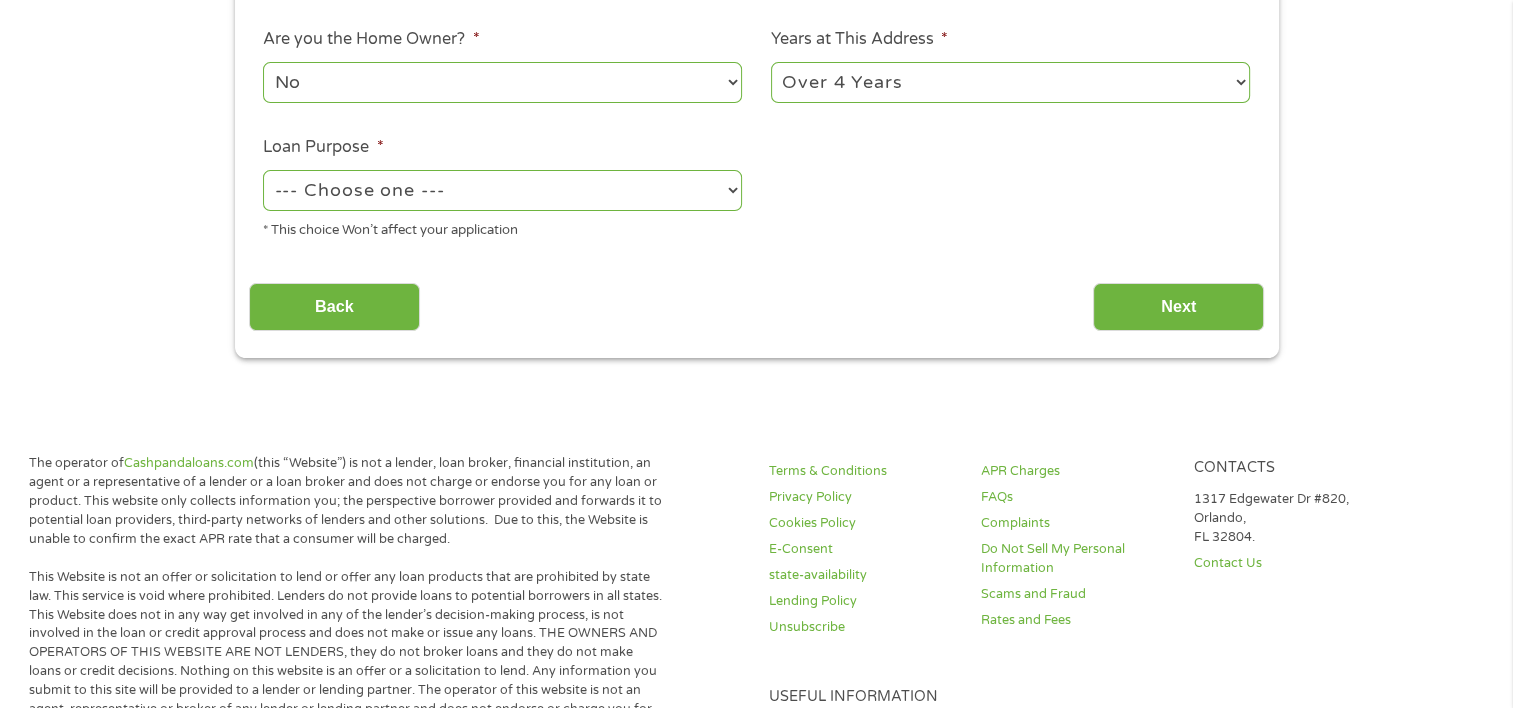 click on "--- Choose one --- Pay Bills Debt Consolidation Home Improvement Major Purchase Car Loan Short Term Cash Medical Expenses Other" at bounding box center [502, 190] 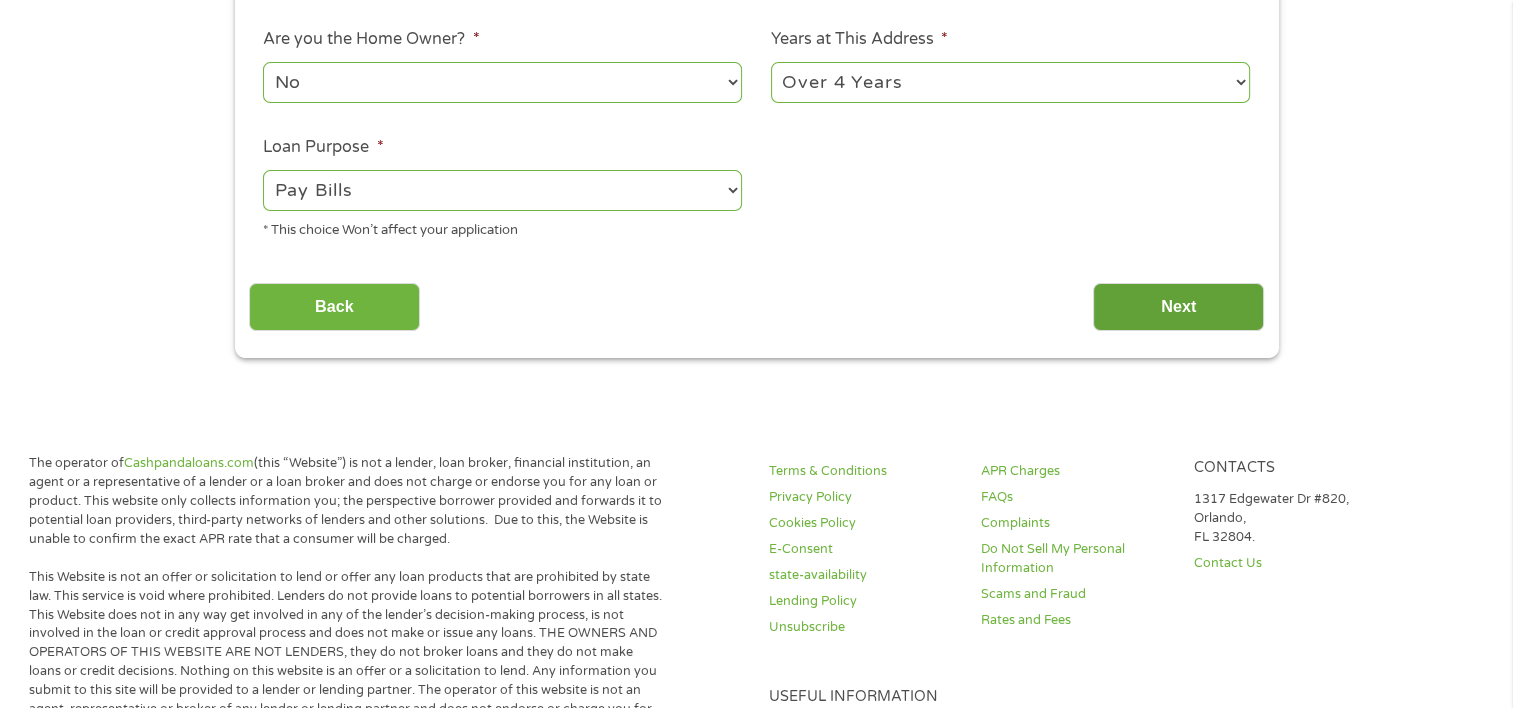 click on "Next" at bounding box center (1178, 307) 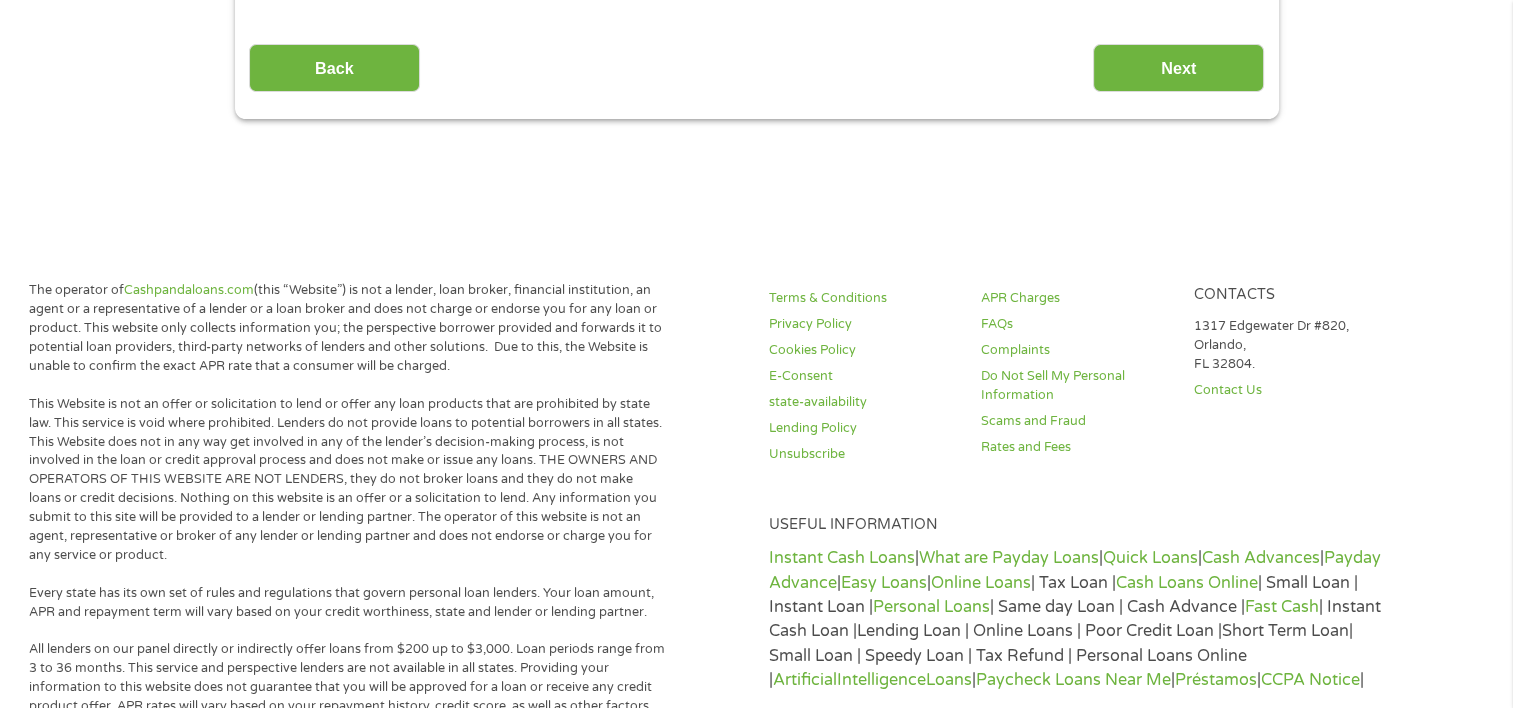 scroll, scrollTop: 8, scrollLeft: 8, axis: both 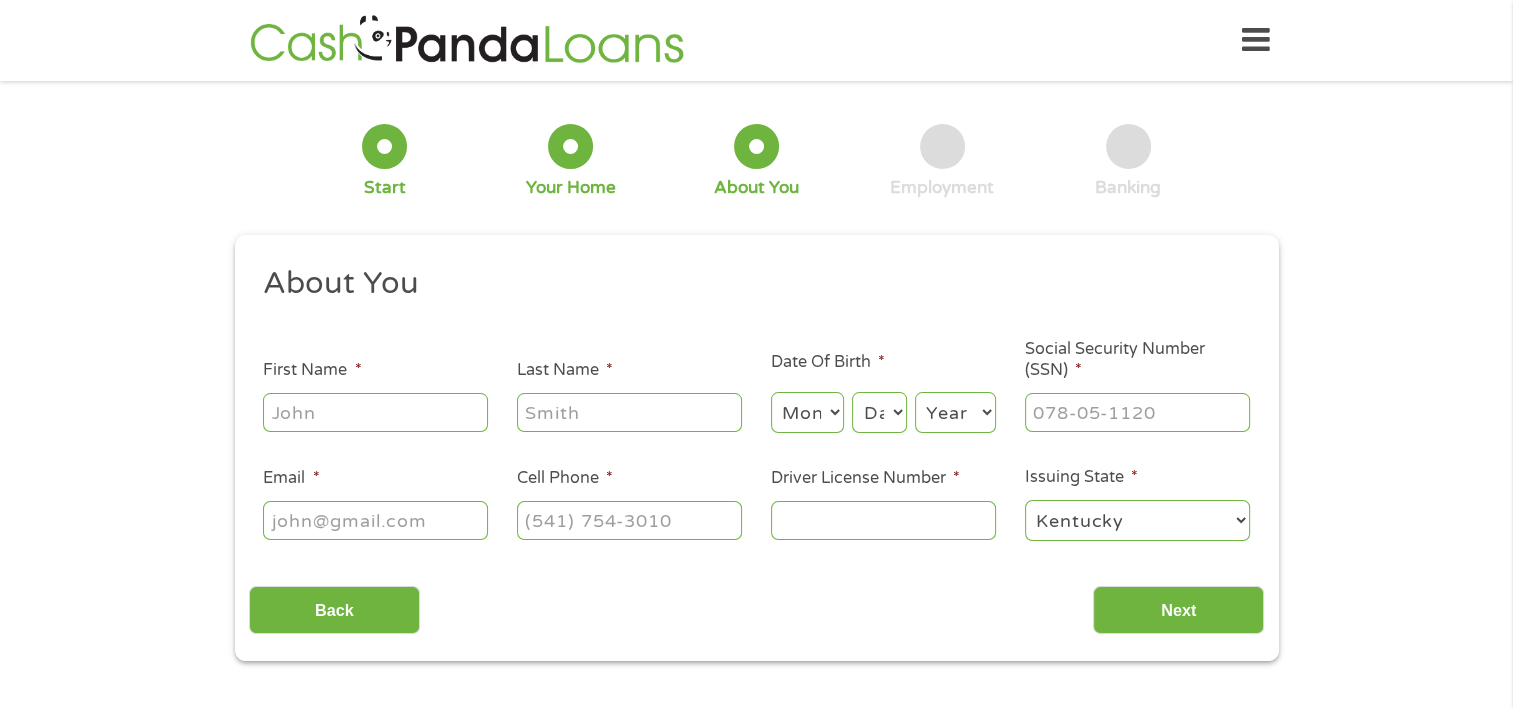 click on "First Name *" at bounding box center (375, 412) 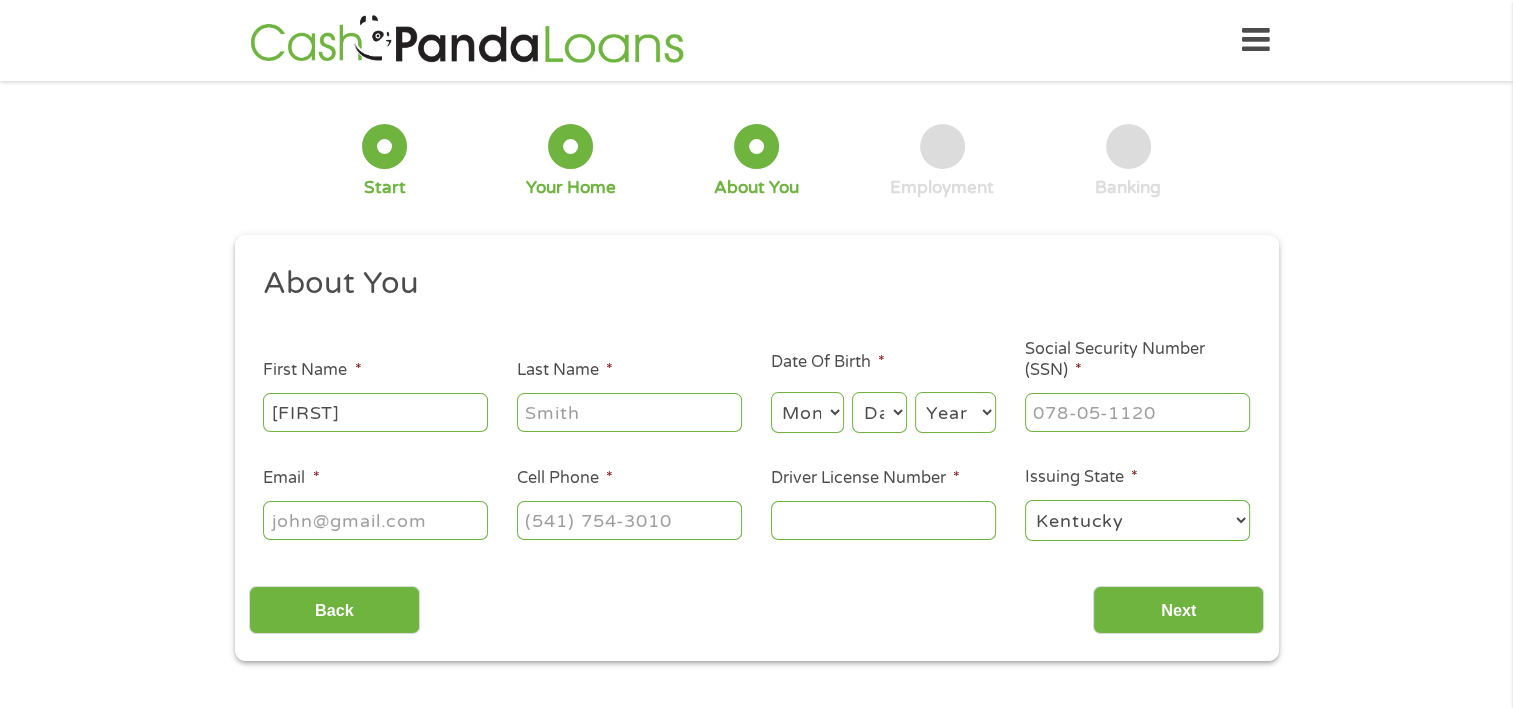 type on "[FIRST]" 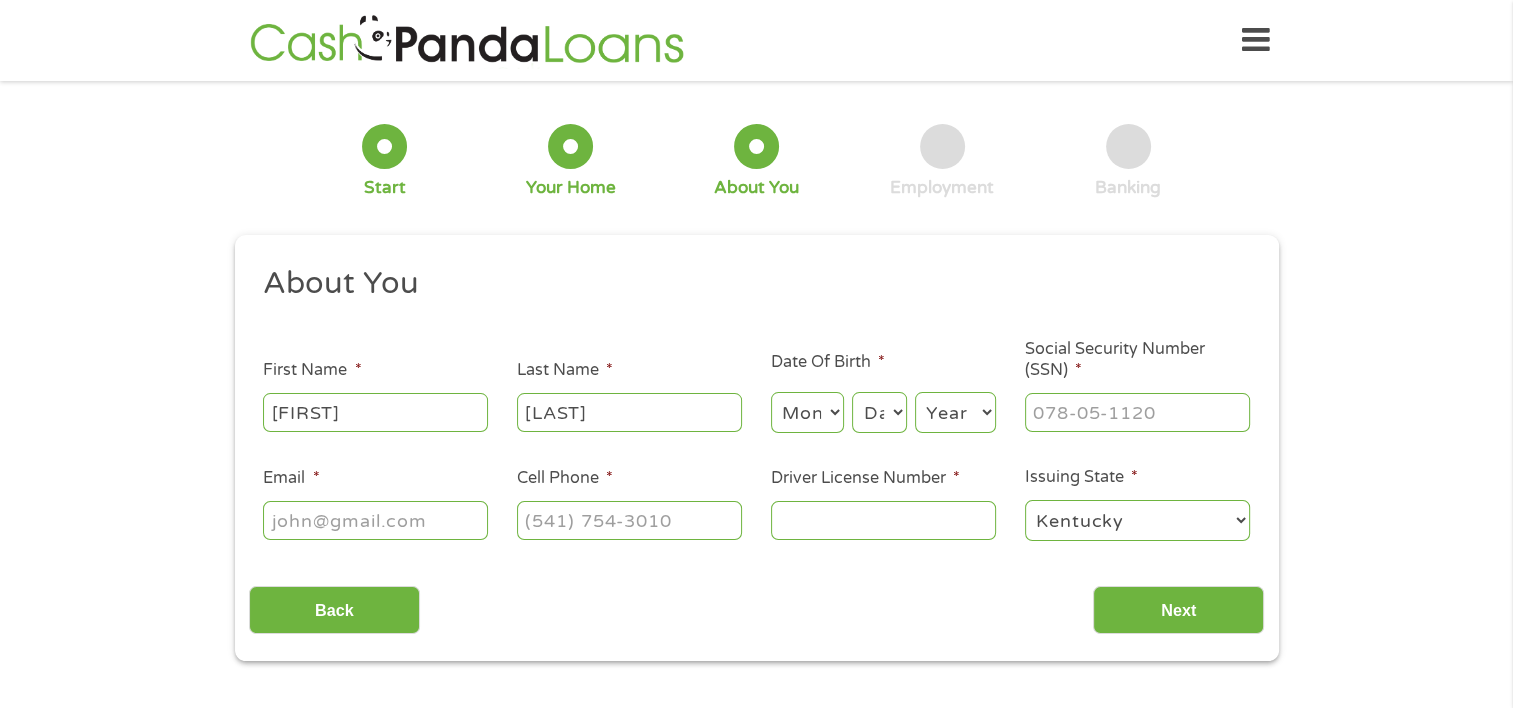 type on "[LAST]" 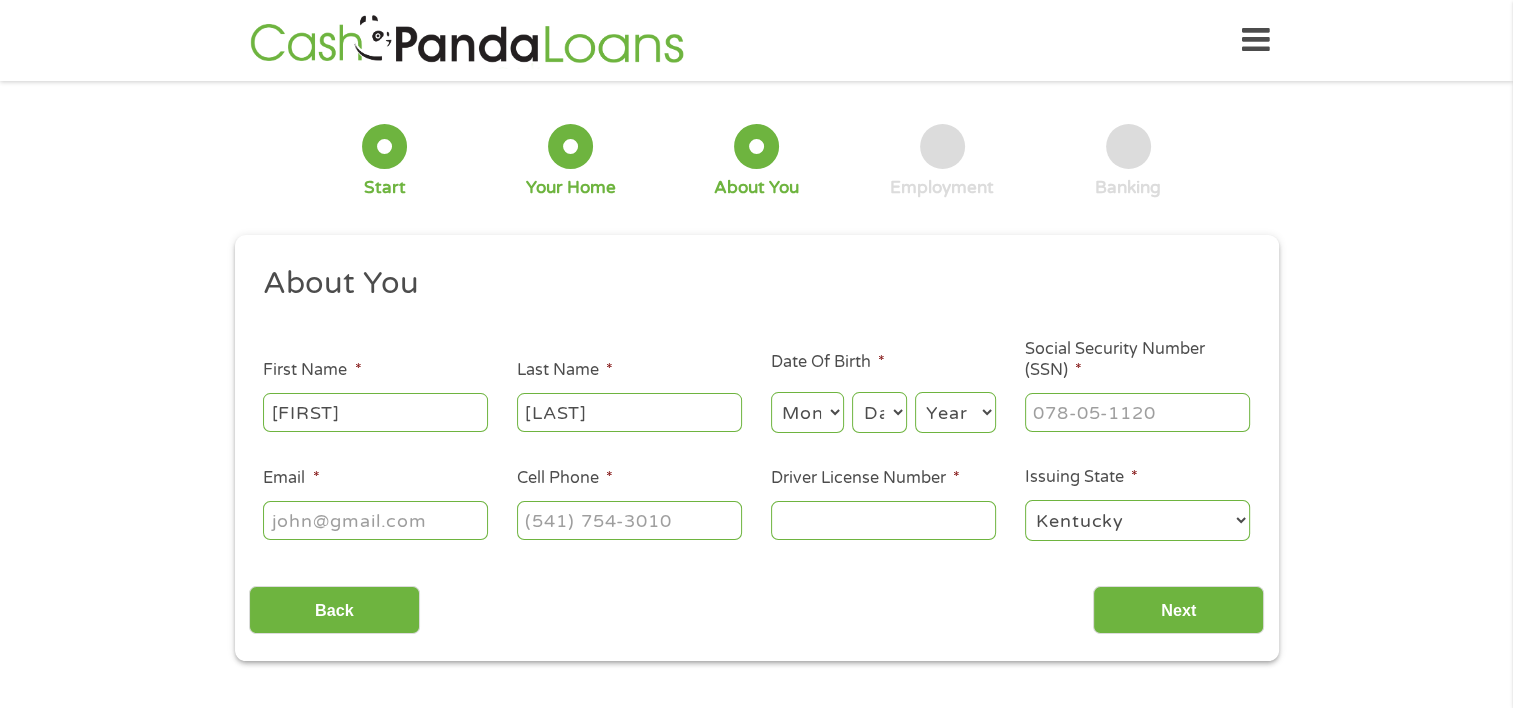 click on "Month 1 2 3 4 5 6 7 8 9 10 11 12" at bounding box center [807, 412] 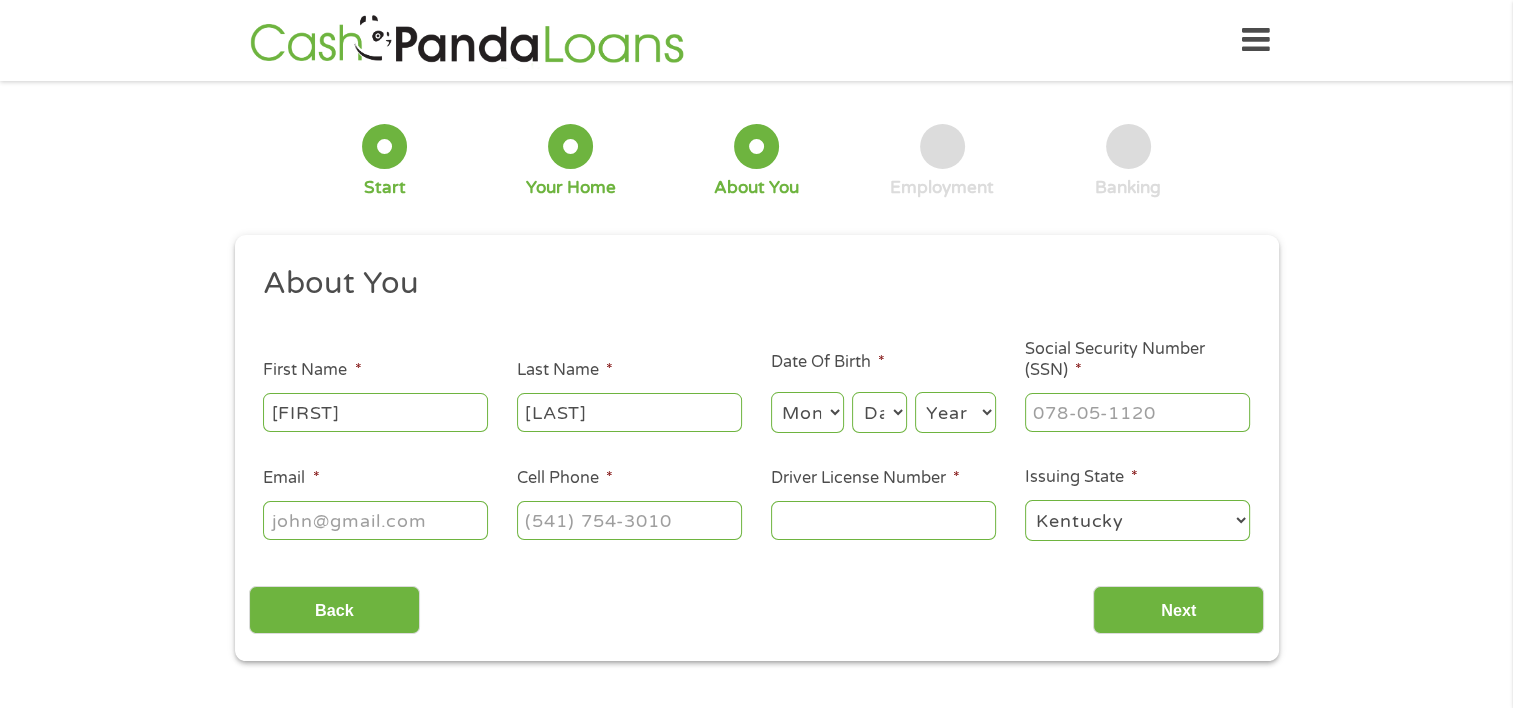 select on "4" 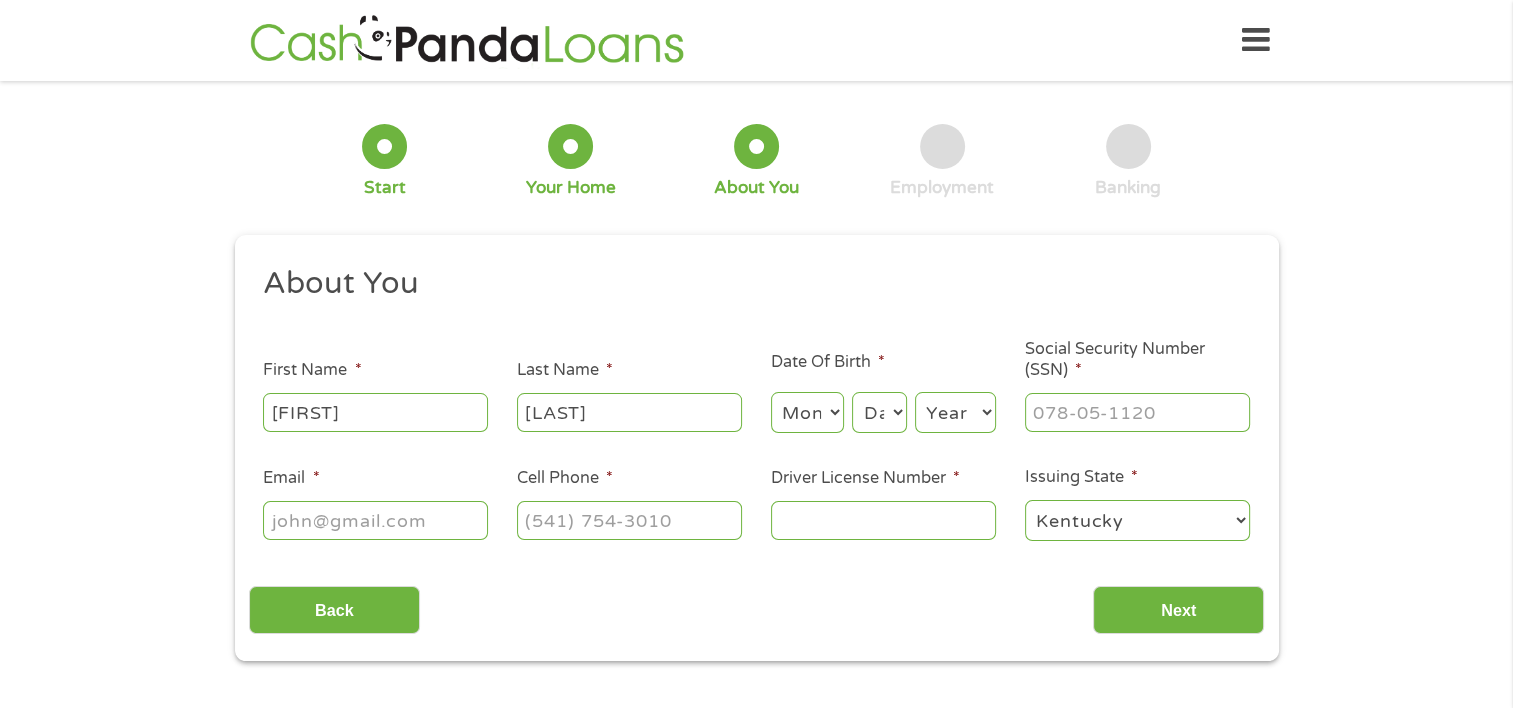 click on "Month 1 2 3 4 5 6 7 8 9 10 11 12" at bounding box center [807, 412] 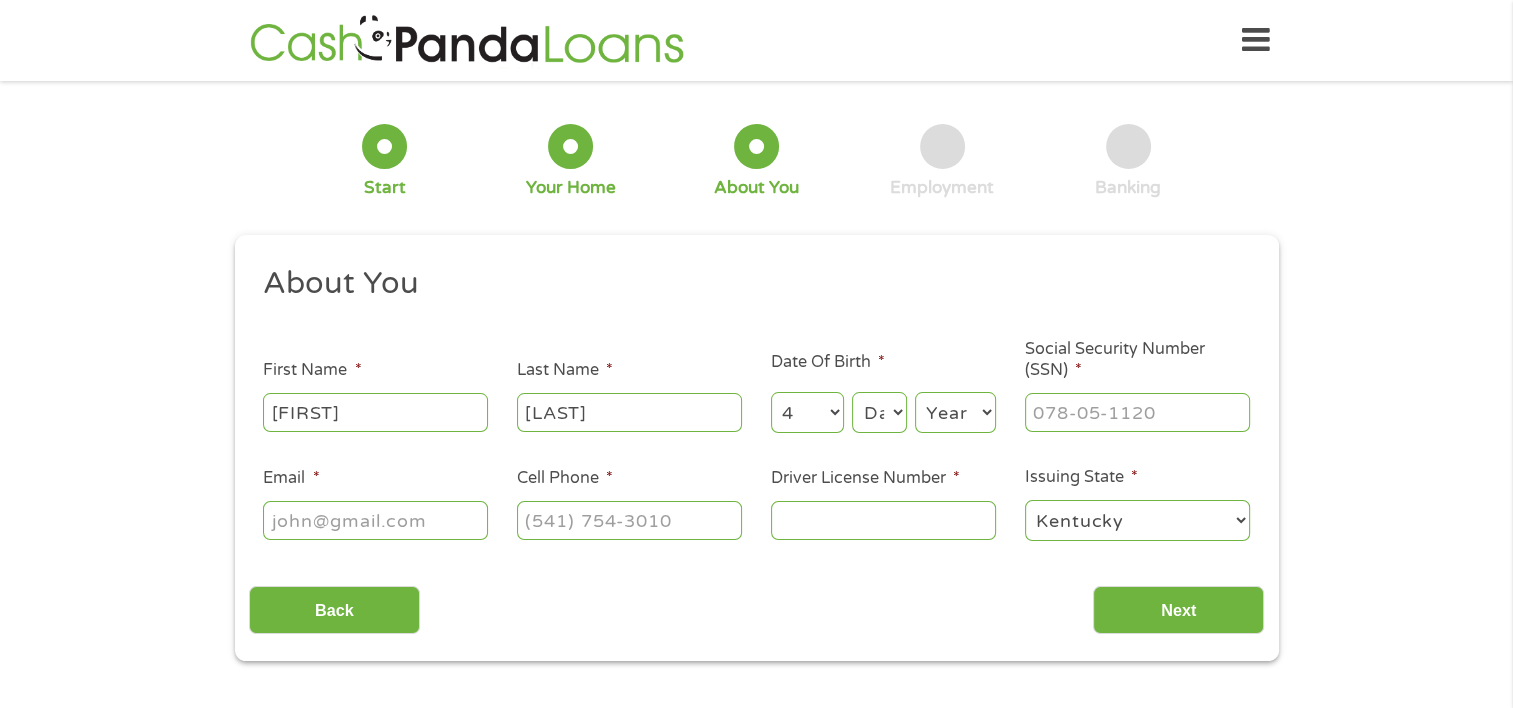 click on "Day 1 2 3 4 5 6 7 8 9 10 11 12 13 14 15 16 17 18 19 20 21 22 23 24 25 26 27 28 29 30 31" at bounding box center [879, 412] 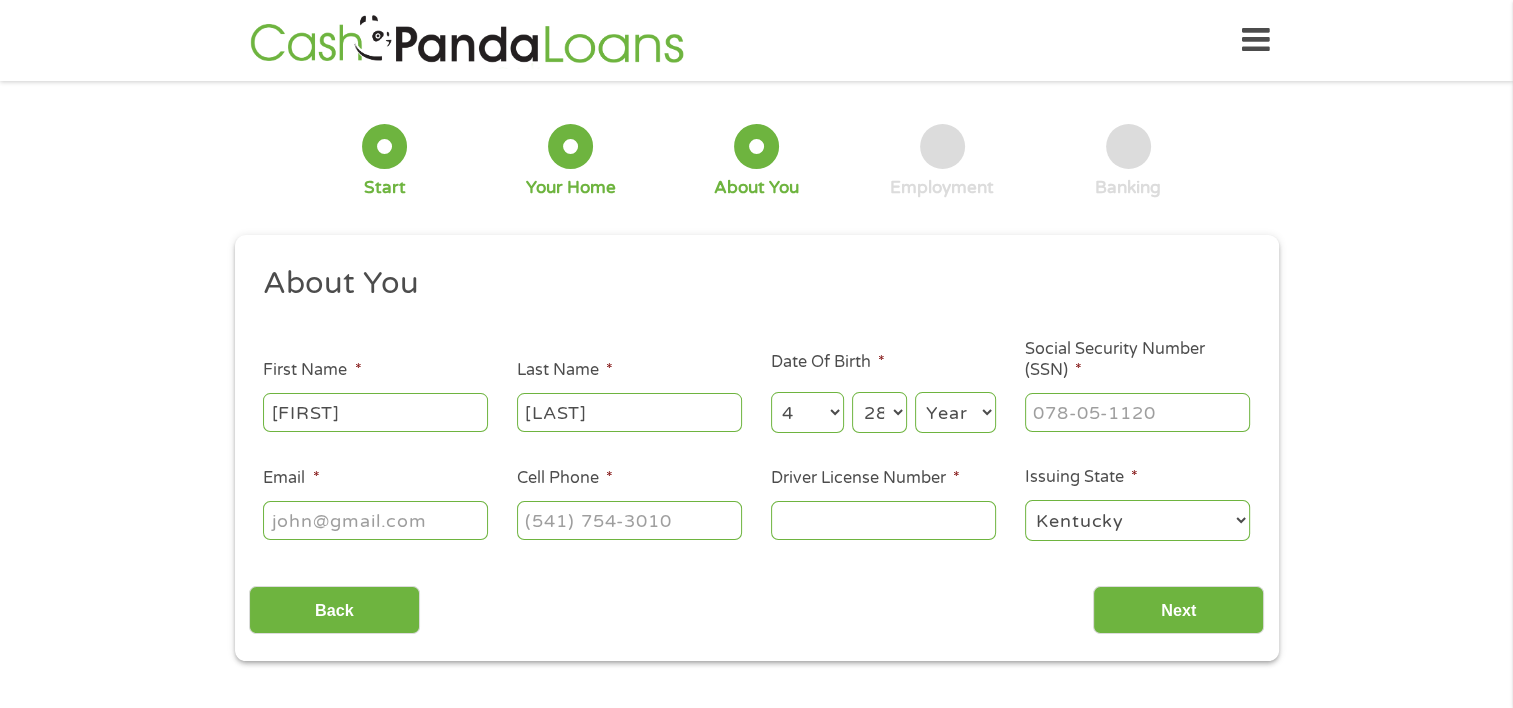 click on "Day 1 2 3 4 5 6 7 8 9 10 11 12 13 14 15 16 17 18 19 20 21 22 23 24 25 26 27 28 29 30 31" at bounding box center (879, 412) 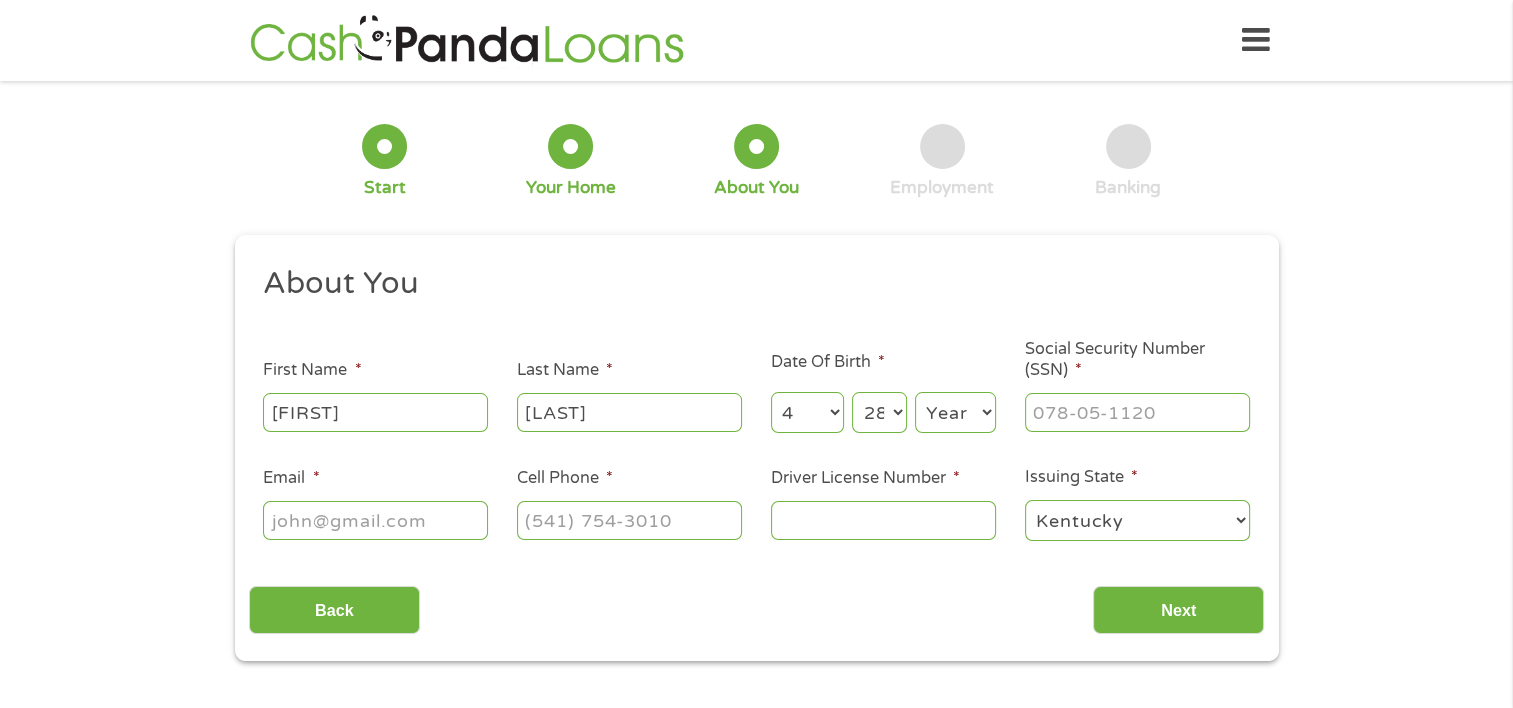 select on "27" 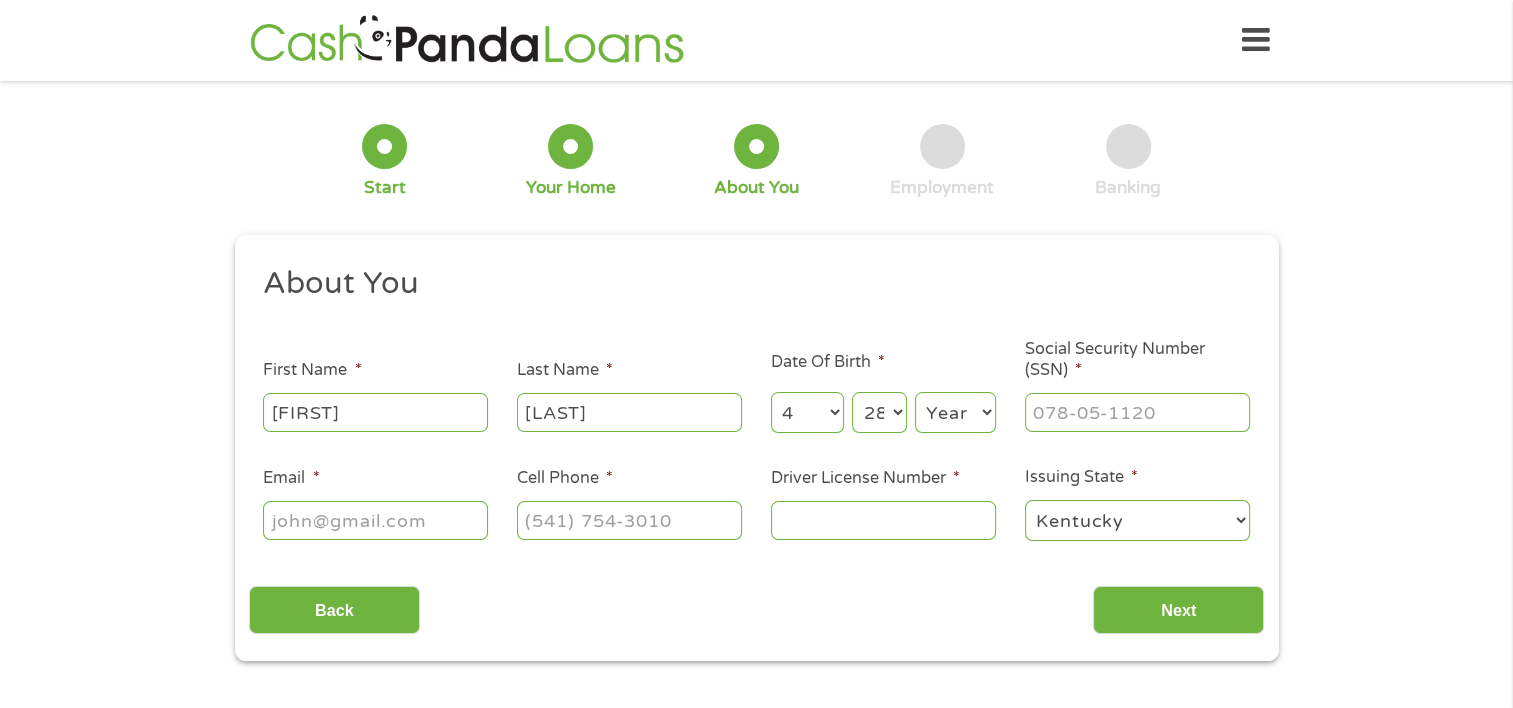 click on "Day 1 2 3 4 5 6 7 8 9 10 11 12 13 14 15 16 17 18 19 20 21 22 23 24 25 26 27 28 29 30 31" at bounding box center (879, 412) 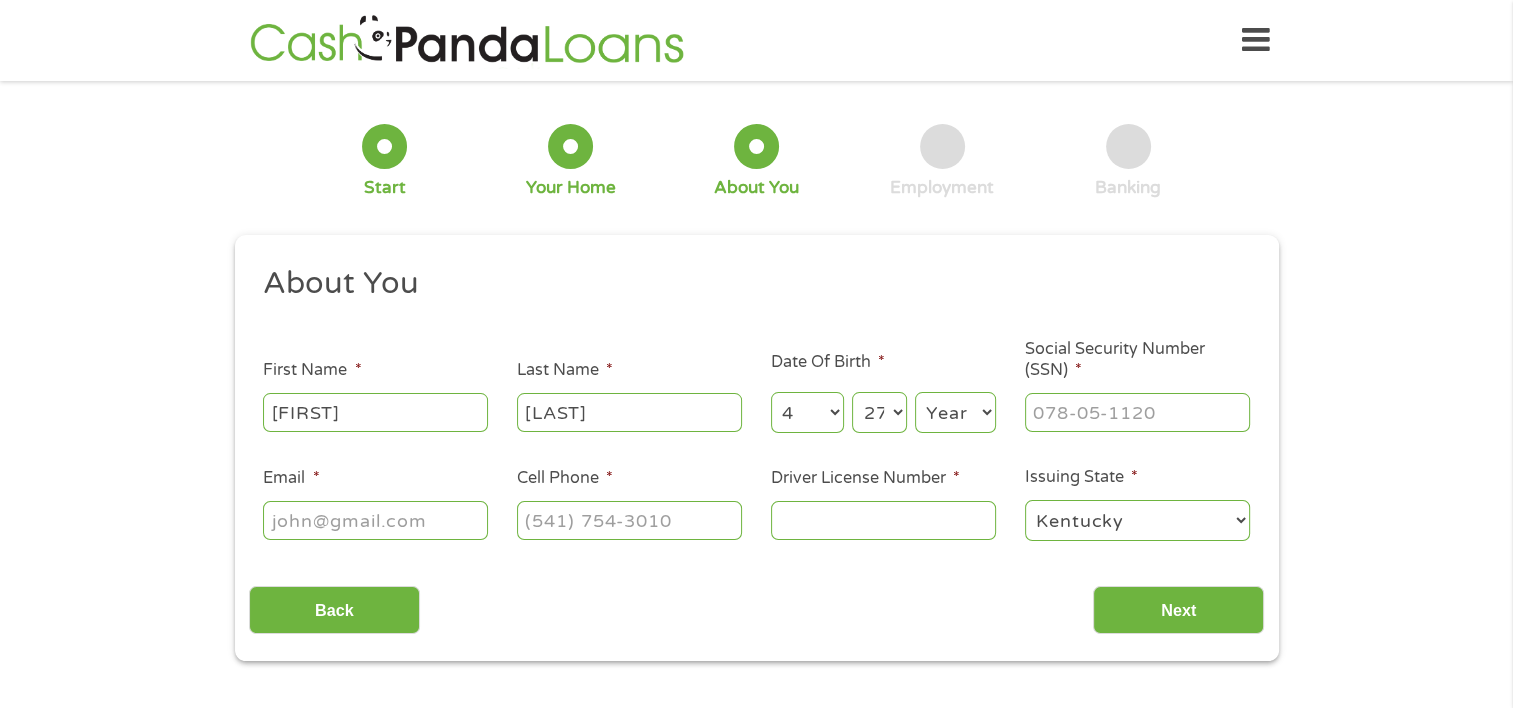 click on "Year 2007 2006 2005 2004 2003 2002 2001 2000 1999 1998 1997 1996 1995 1994 1993 1992 1991 1990 1989 1988 1987 1986 1985 1984 1983 1982 1981 1980 1979 1978 1977 1976 1975 1974 1973 1972 1971 1970 1969 1968 1967 1966 1965 1964 1963 1962 1961 1960 1959 1958 1957 1956 1955 1954 1953 1952 1951 1950 1949 1948 1947 1946 1945 1944 1943 1942 1941 1940 1939 1938 1937 1936 1935 1934 1933 1932 1931 1930 1929 1928 1927 1926 1925 1924 1923 1922 1921 1920" at bounding box center (955, 412) 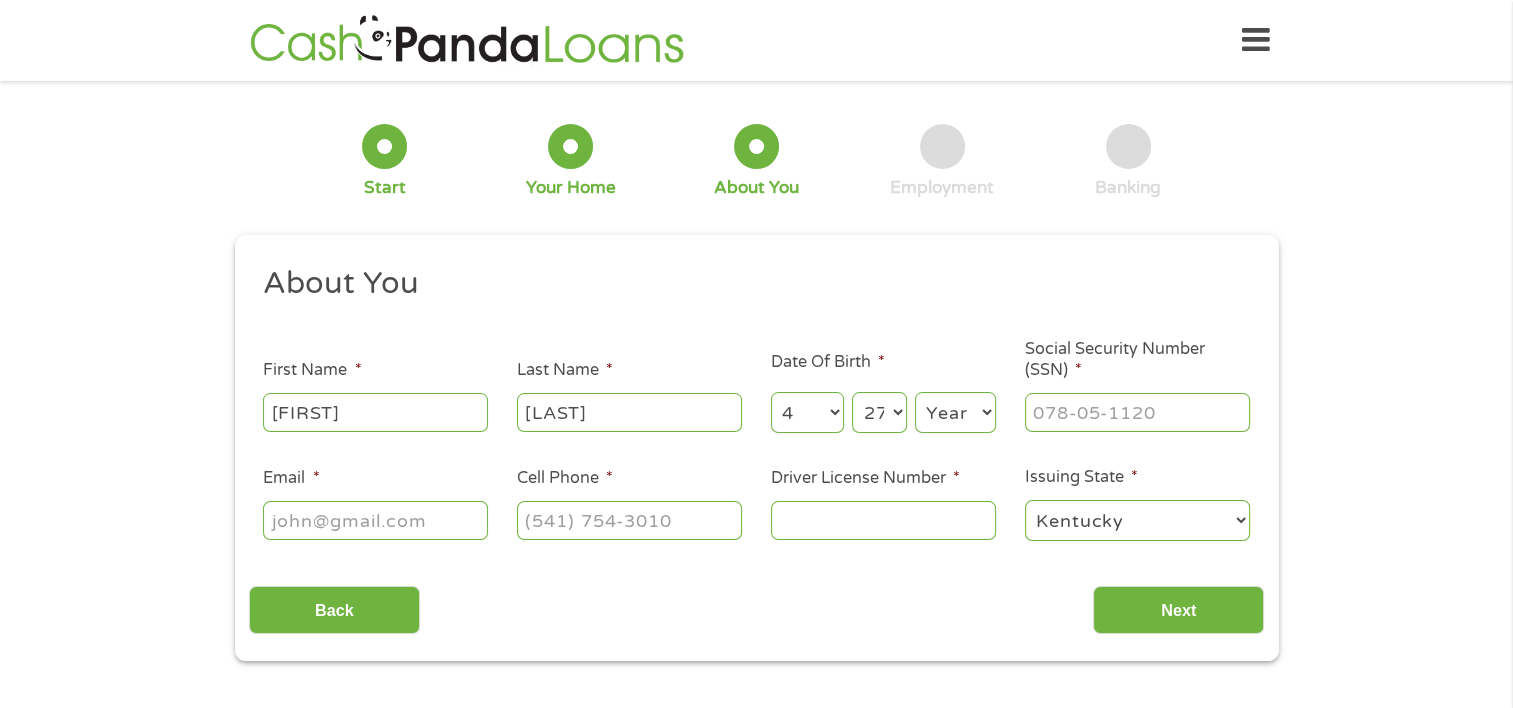 select on "1962" 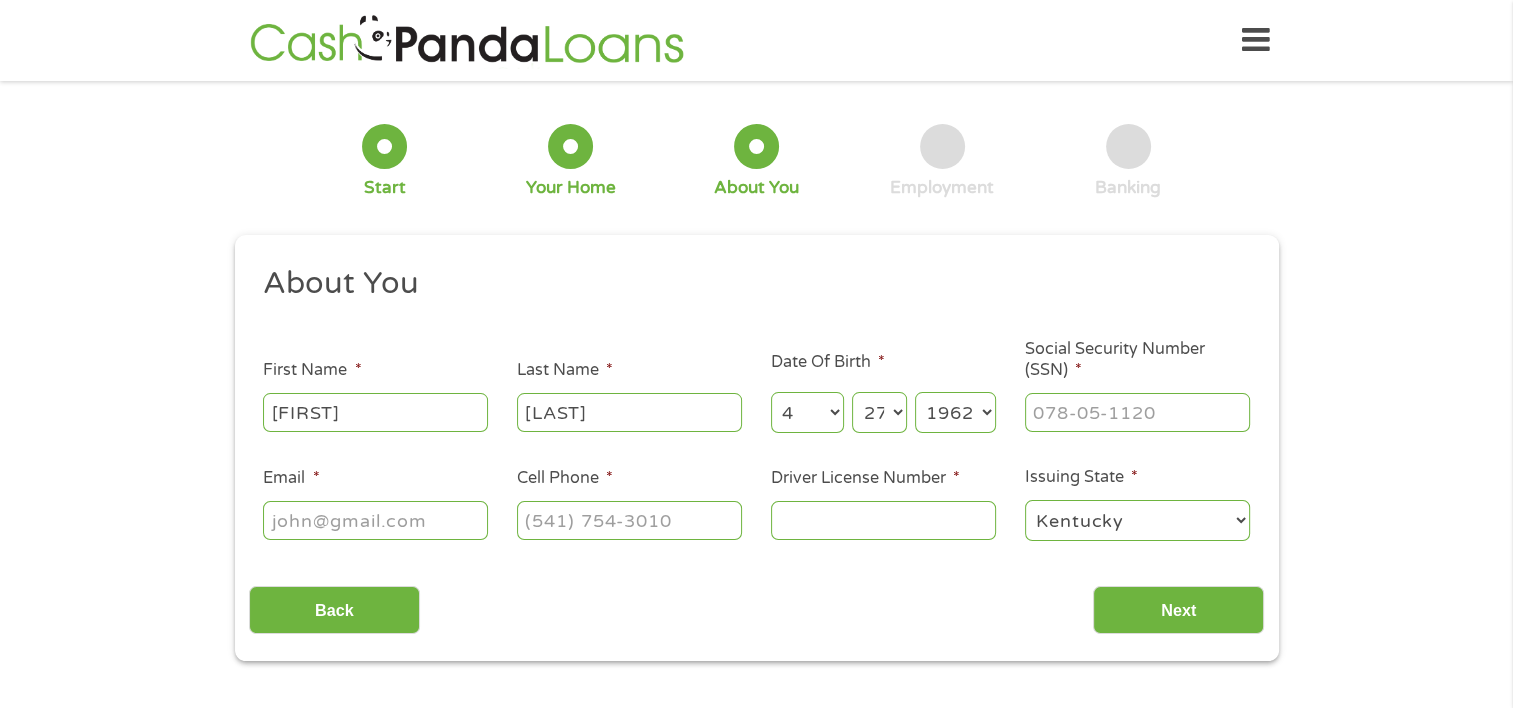 click on "Year 2007 2006 2005 2004 2003 2002 2001 2000 1999 1998 1997 1996 1995 1994 1993 1992 1991 1990 1989 1988 1987 1986 1985 1984 1983 1982 1981 1980 1979 1978 1977 1976 1975 1974 1973 1972 1971 1970 1969 1968 1967 1966 1965 1964 1963 1962 1961 1960 1959 1958 1957 1956 1955 1954 1953 1952 1951 1950 1949 1948 1947 1946 1945 1944 1943 1942 1941 1940 1939 1938 1937 1936 1935 1934 1933 1932 1931 1930 1929 1928 1927 1926 1925 1924 1923 1922 1921 1920" at bounding box center [955, 412] 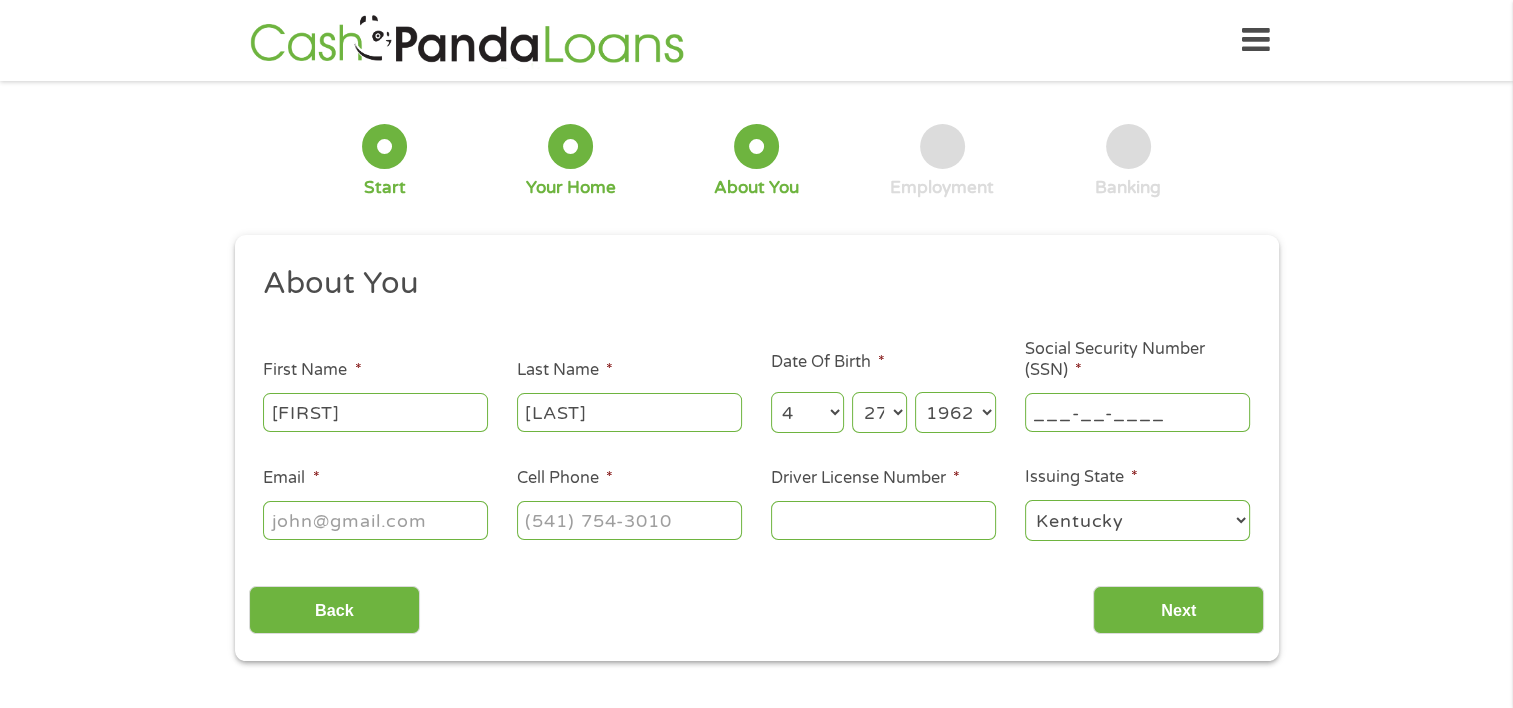 click on "___-__-____" at bounding box center (1137, 412) 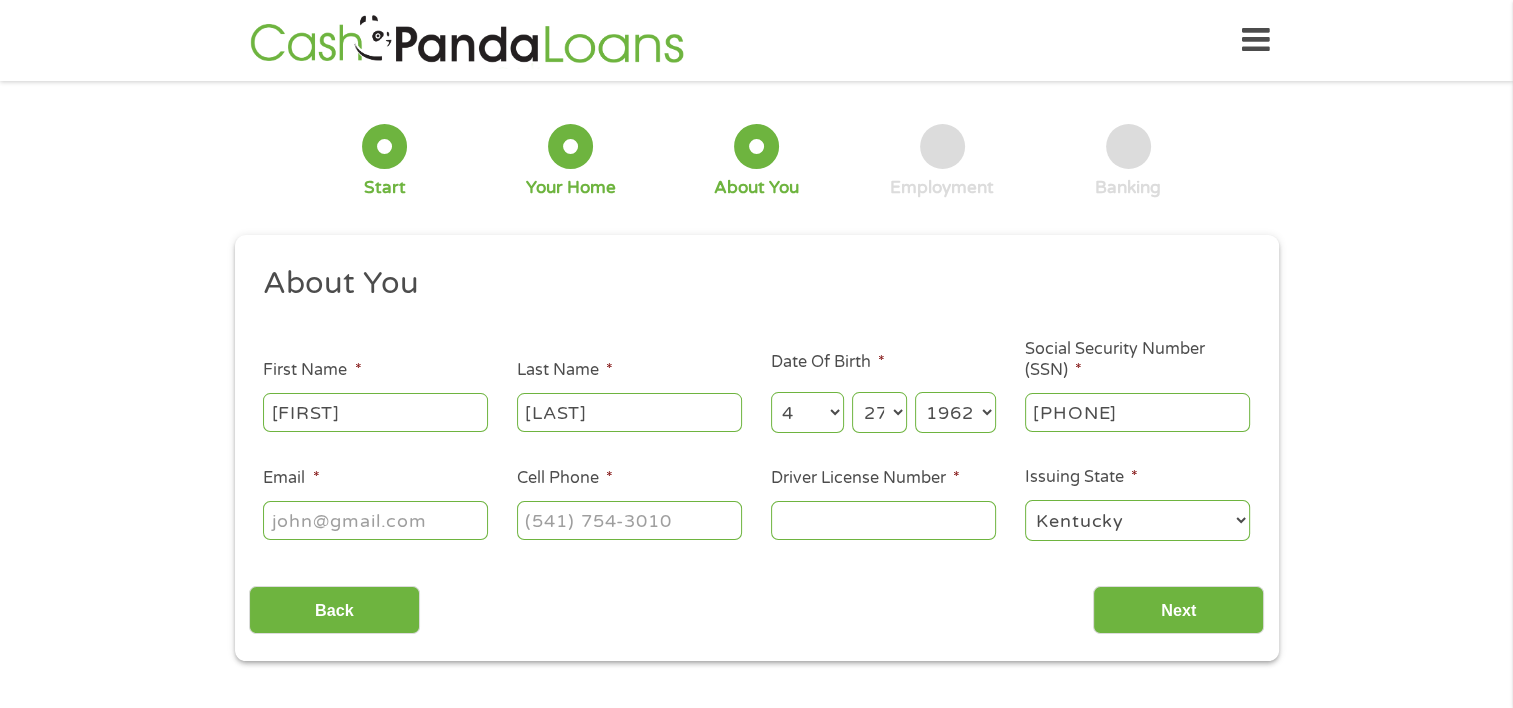 type on "[PHONE]" 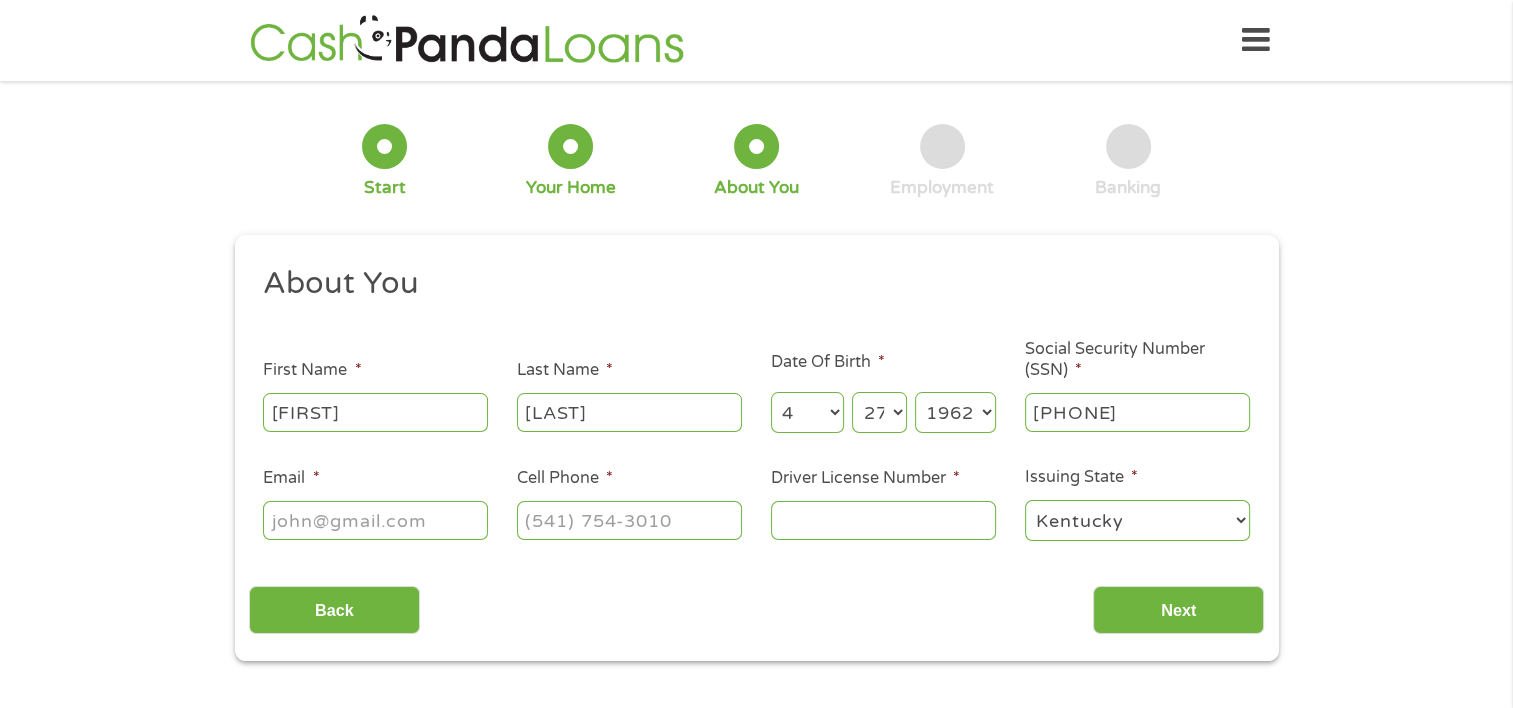 click on "Email *" at bounding box center [375, 520] 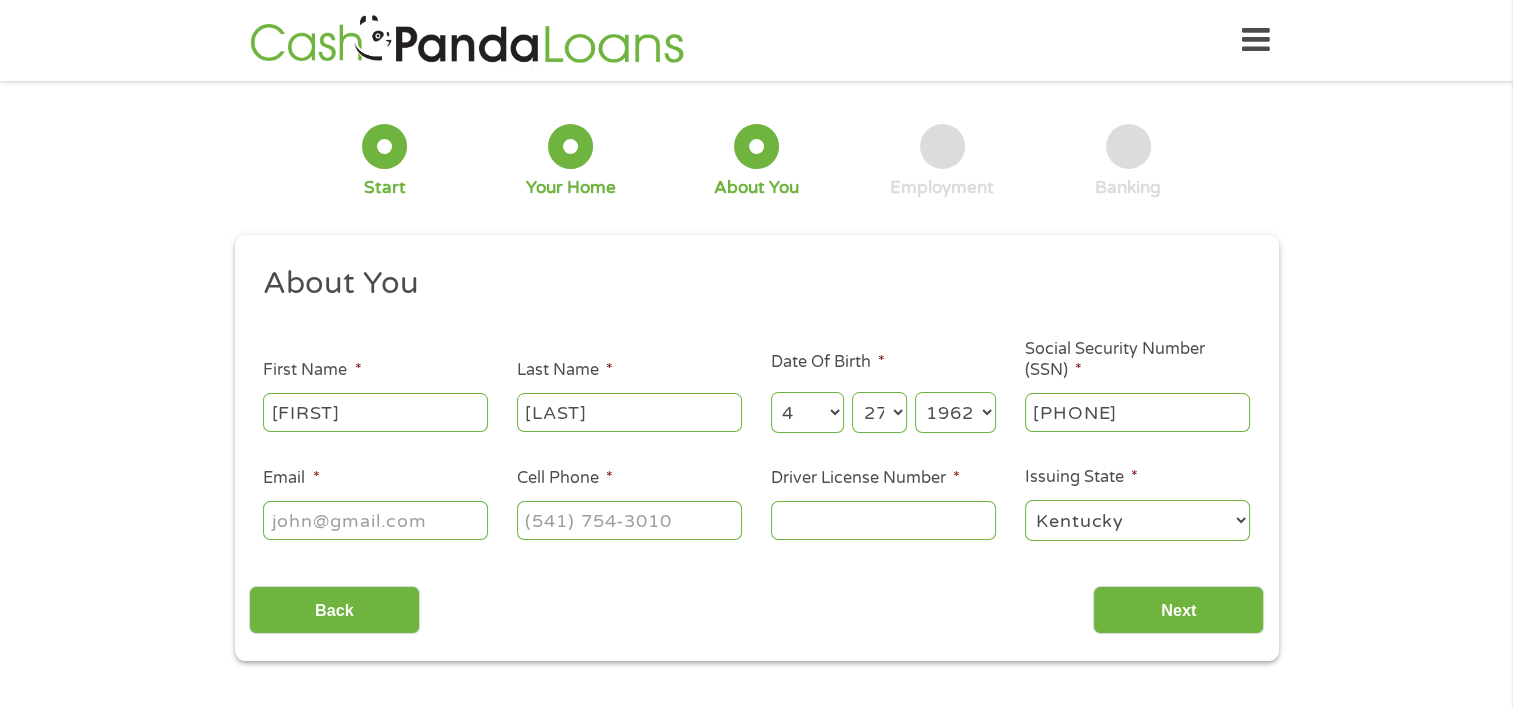 click on "Email *" at bounding box center (375, 520) 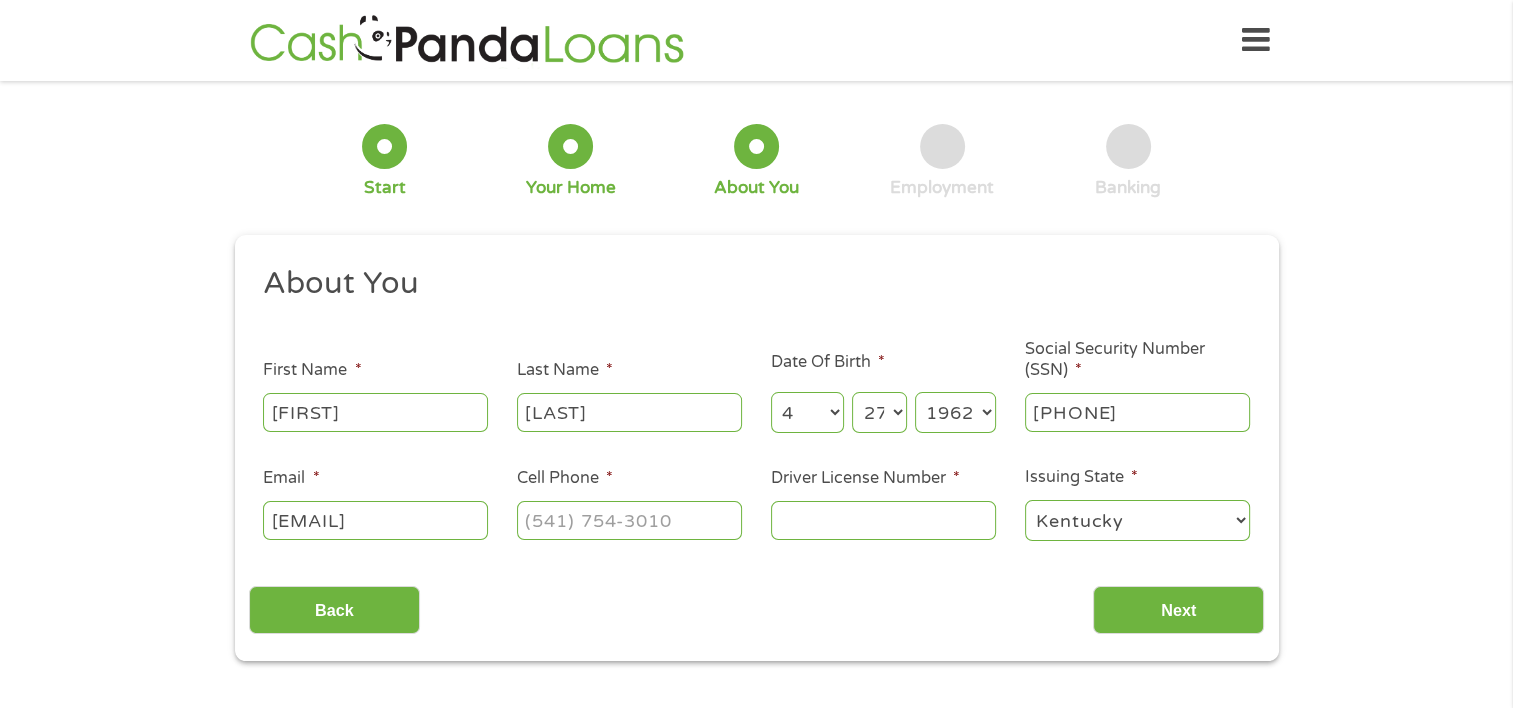 scroll, scrollTop: 0, scrollLeft: 19, axis: horizontal 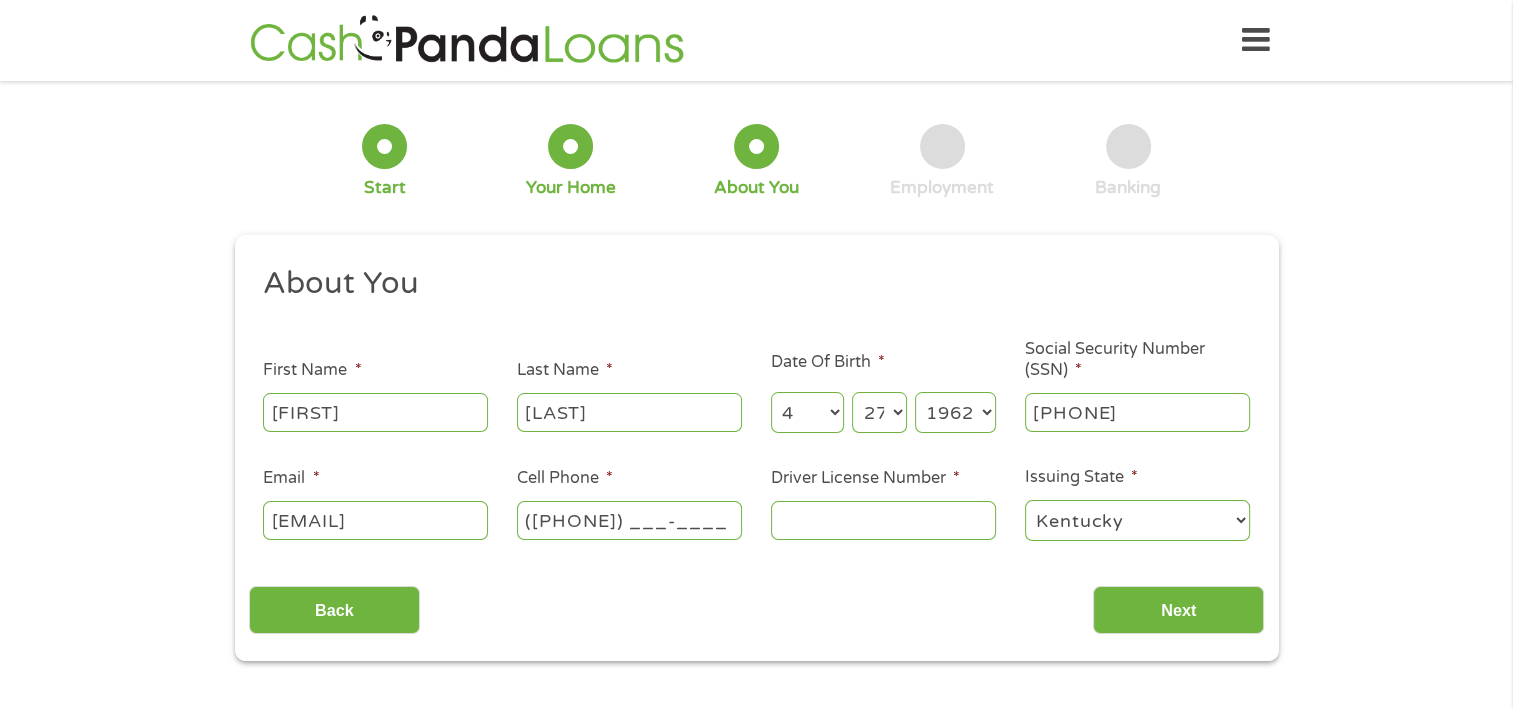 type on "([PHONE]) ___-____" 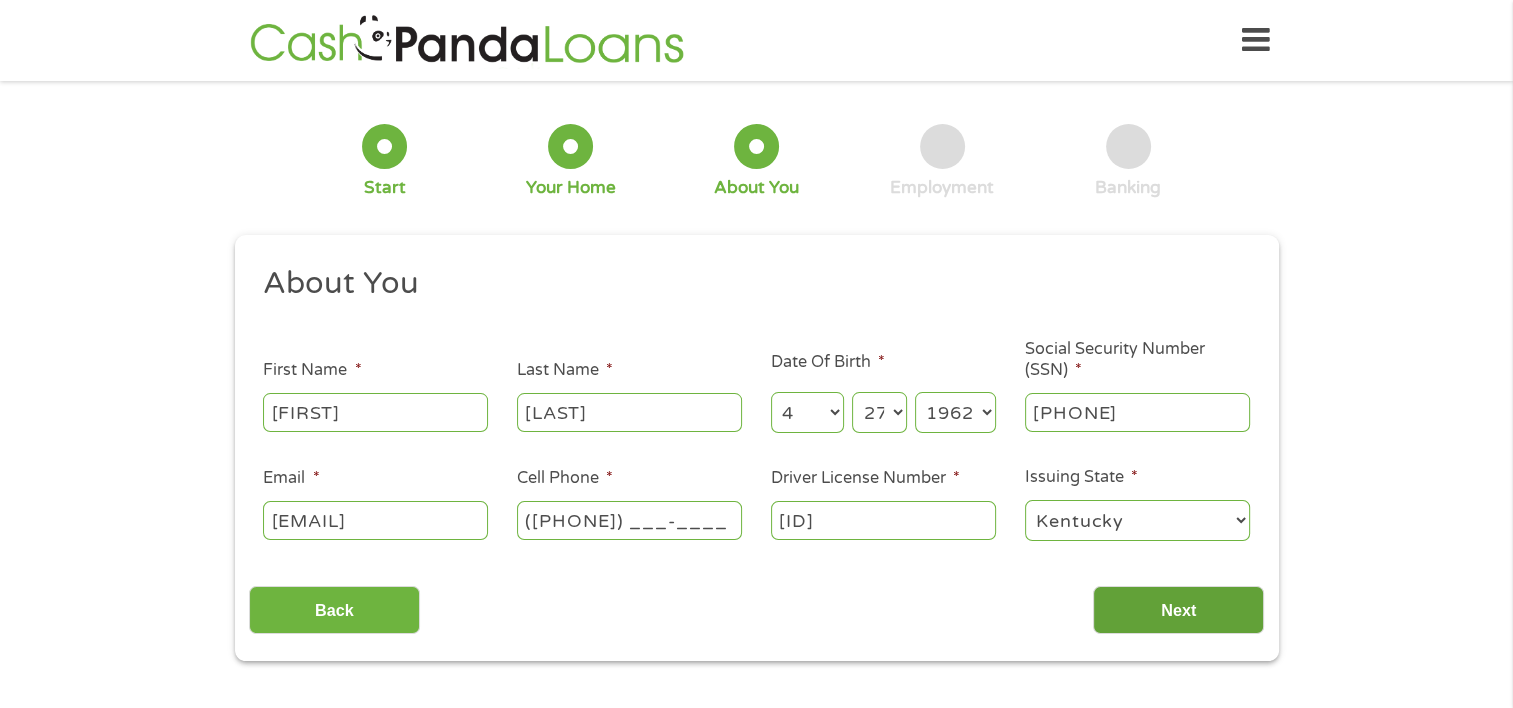 type on "[ID]" 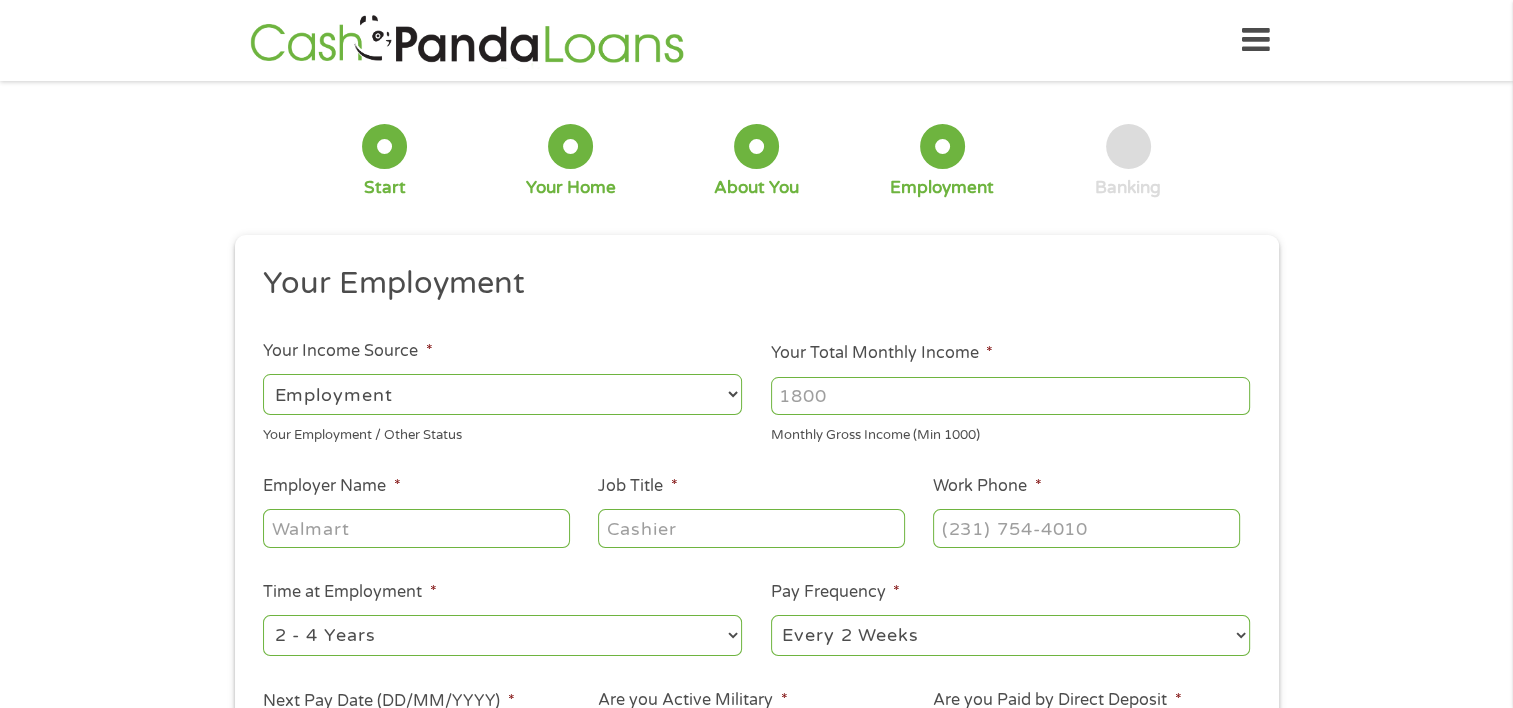 click on "Your Total Monthly Income *" at bounding box center [1010, 396] 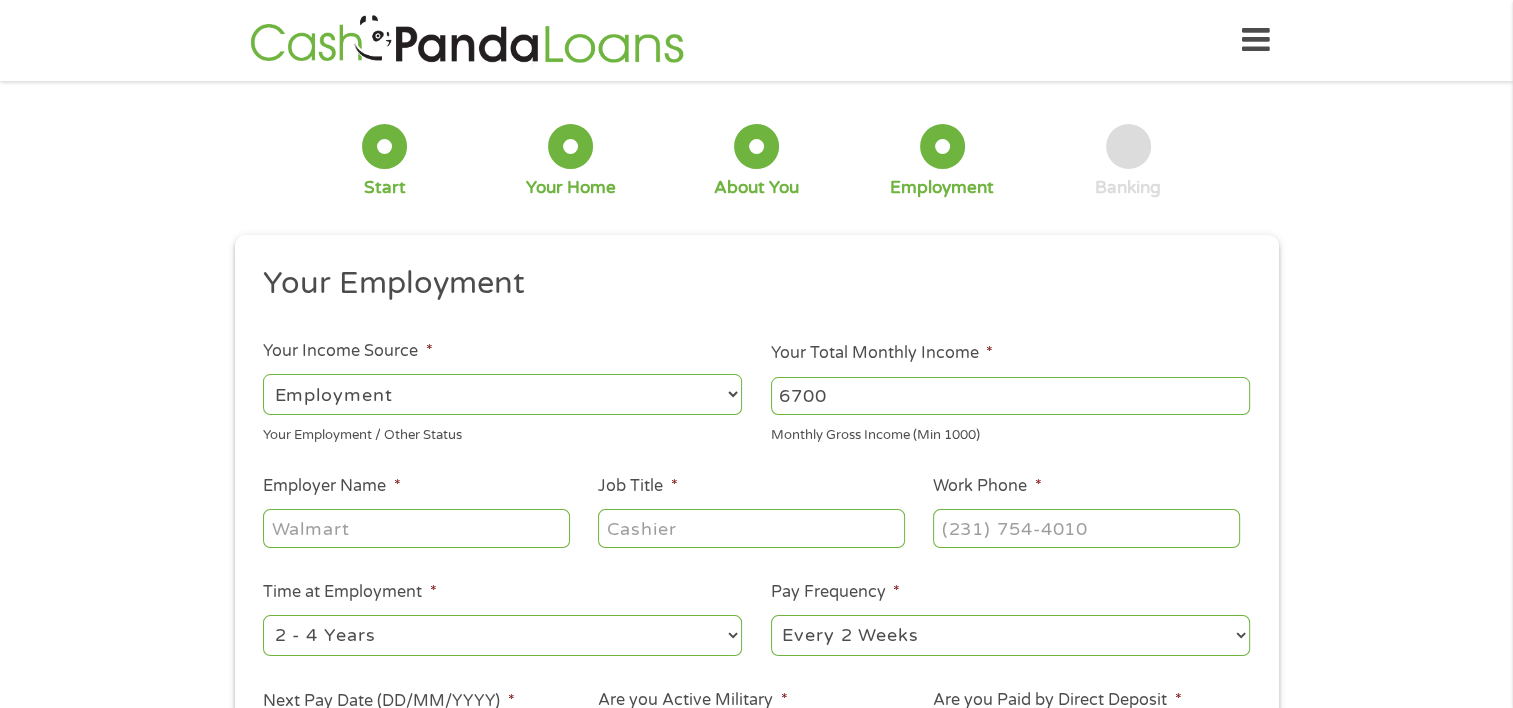 type on "6700" 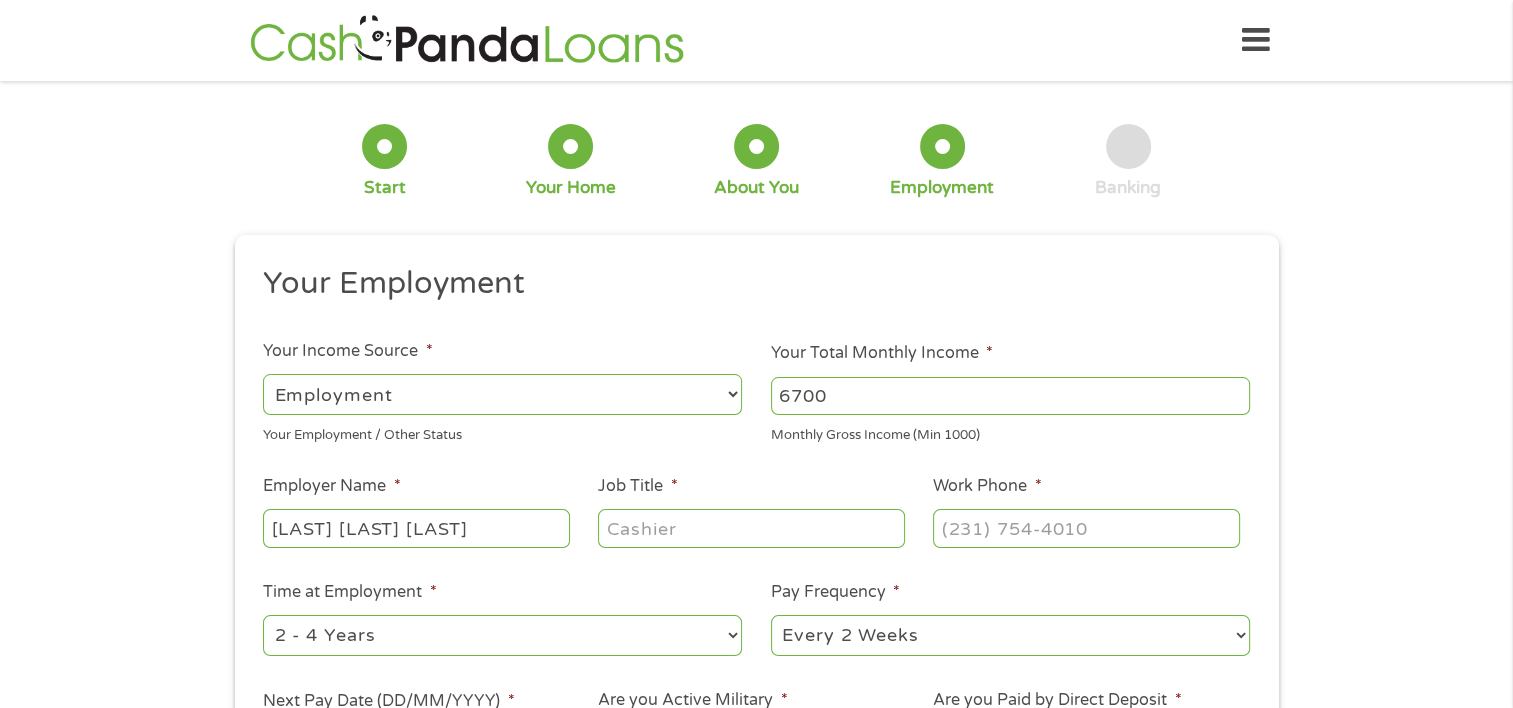 type on "[LAST] [LAST] [LAST]" 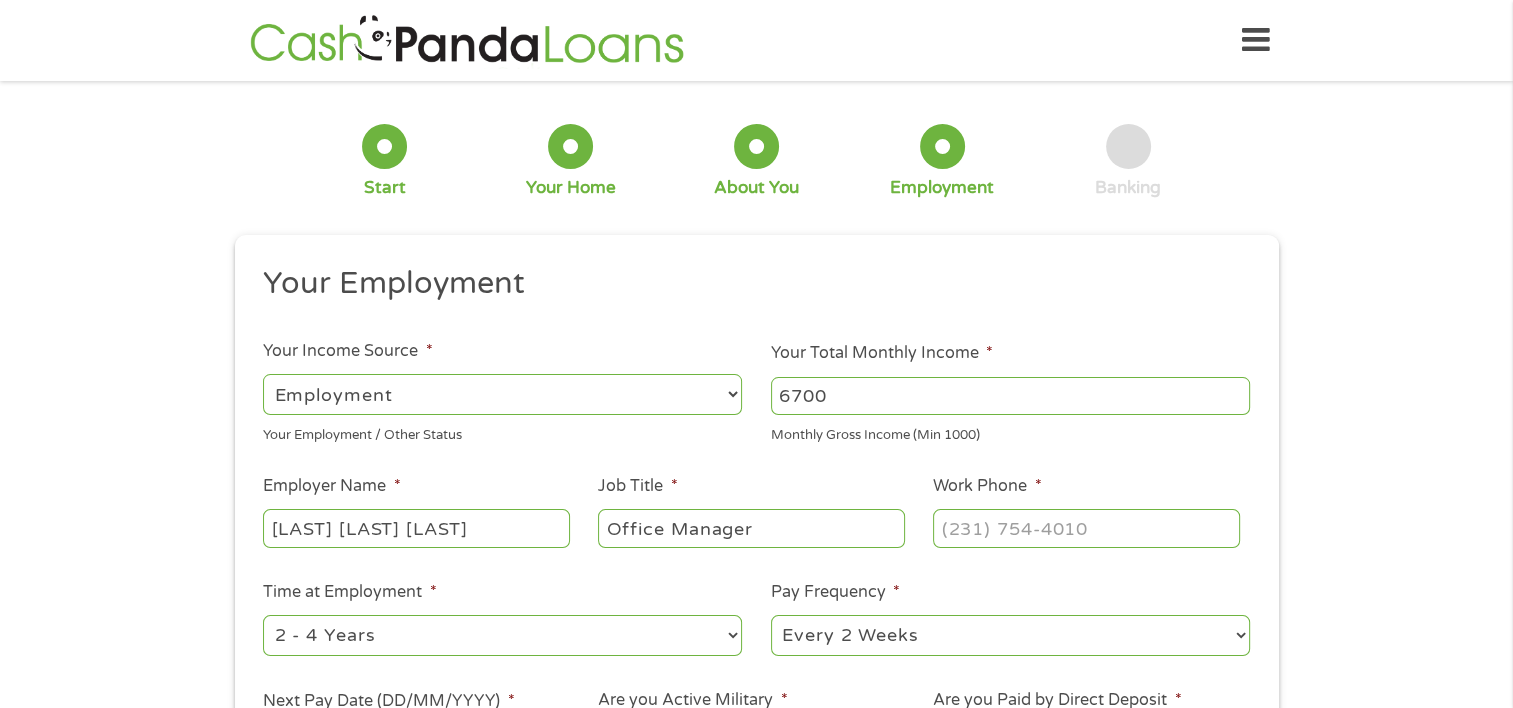 type on "Office Manager" 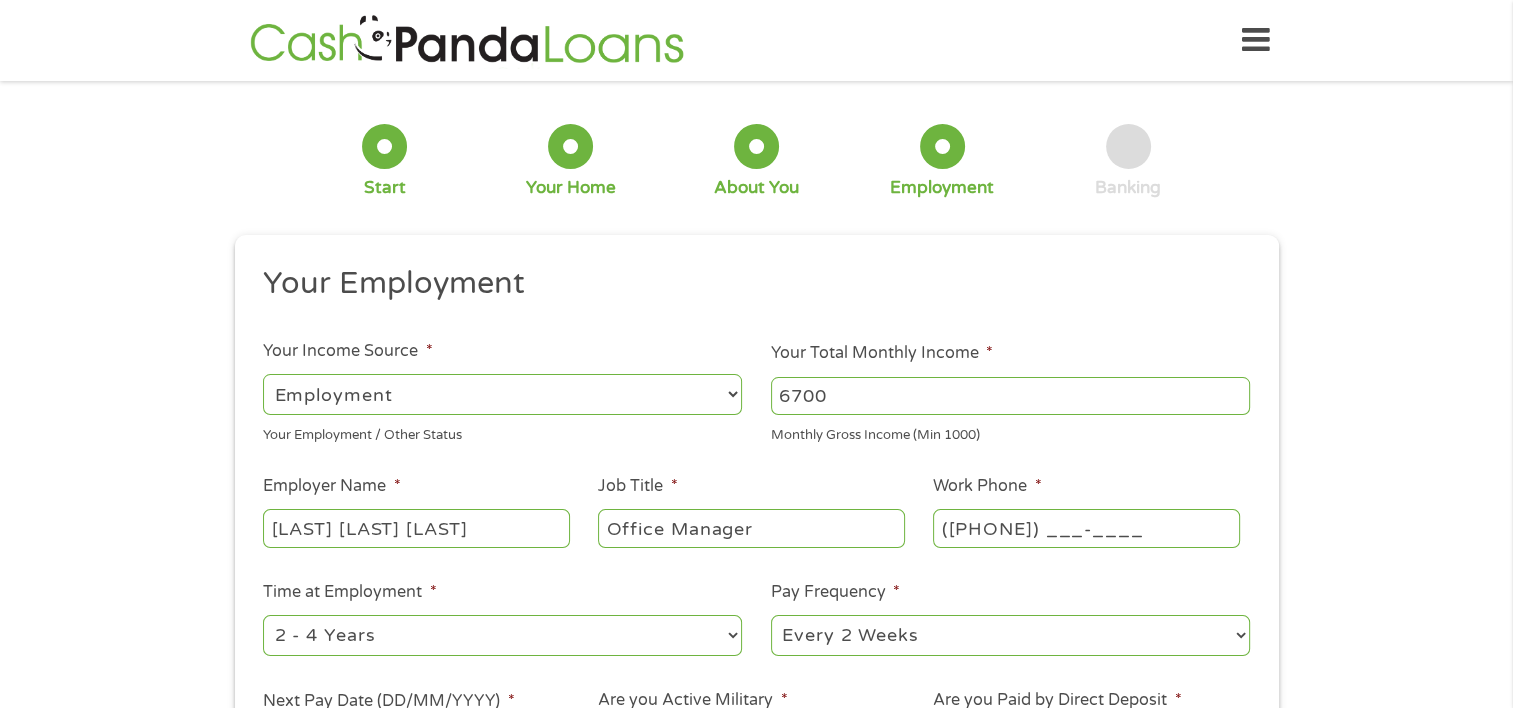 type on "([PHONE]) ___-____" 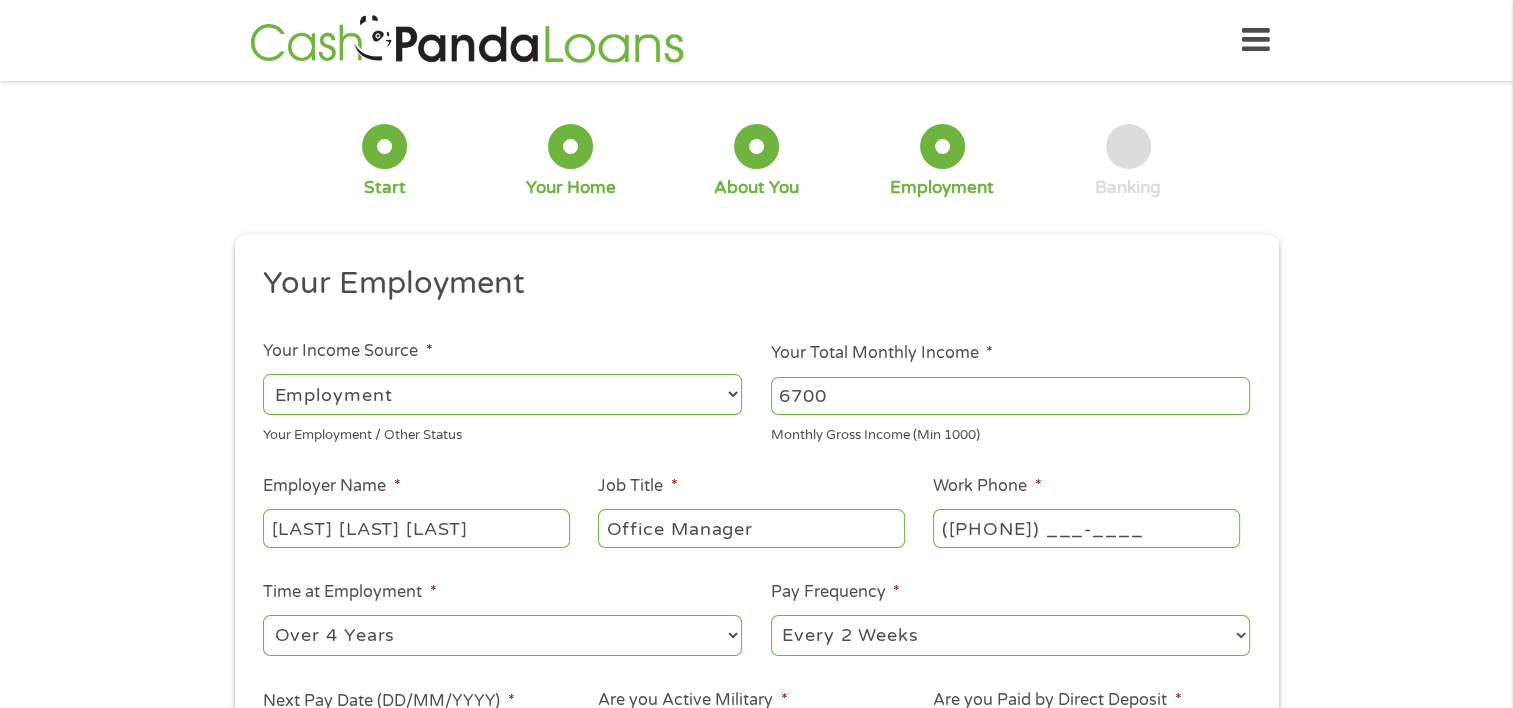 click on "--- Choose one --- 1 Year or less 1 - 2 Years 2 - 4 Years Over 4 Years" at bounding box center [502, 635] 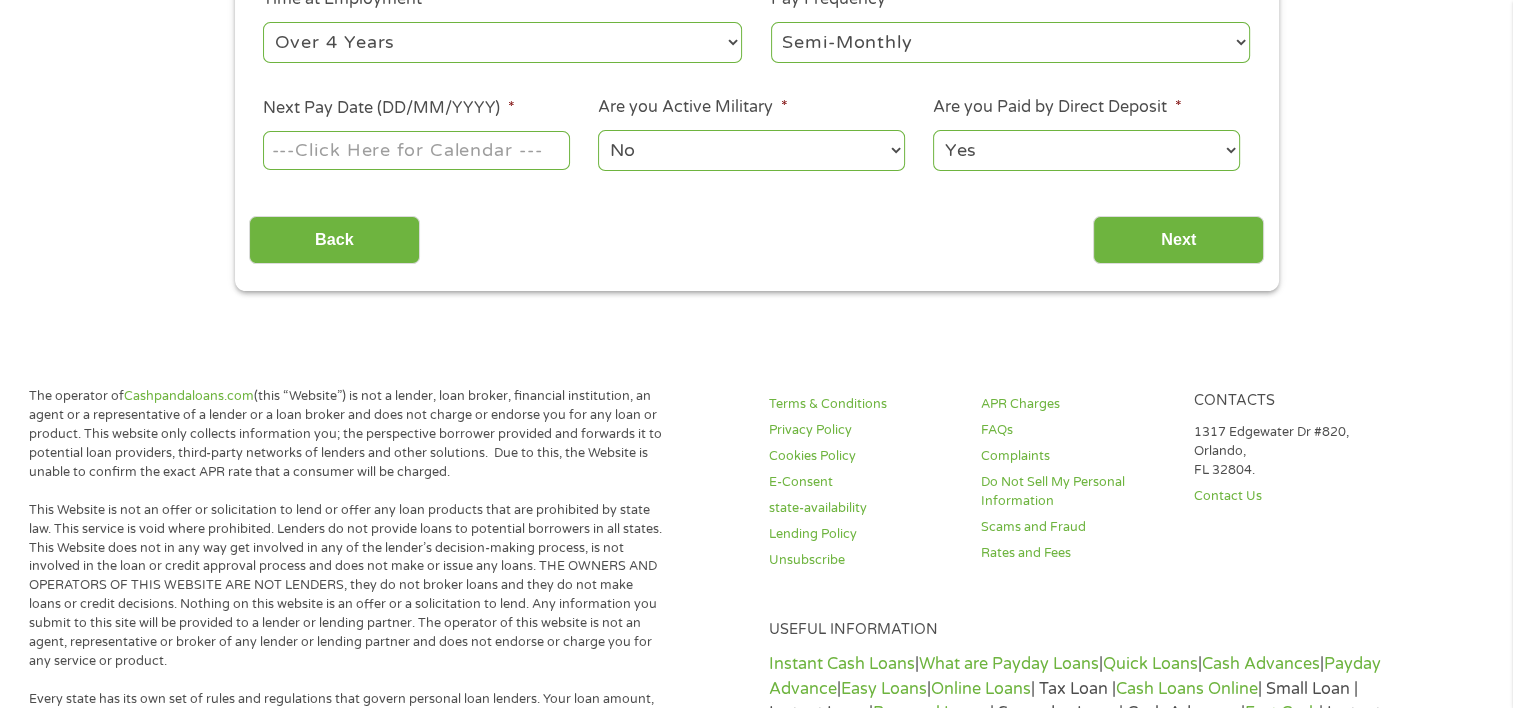scroll, scrollTop: 608, scrollLeft: 0, axis: vertical 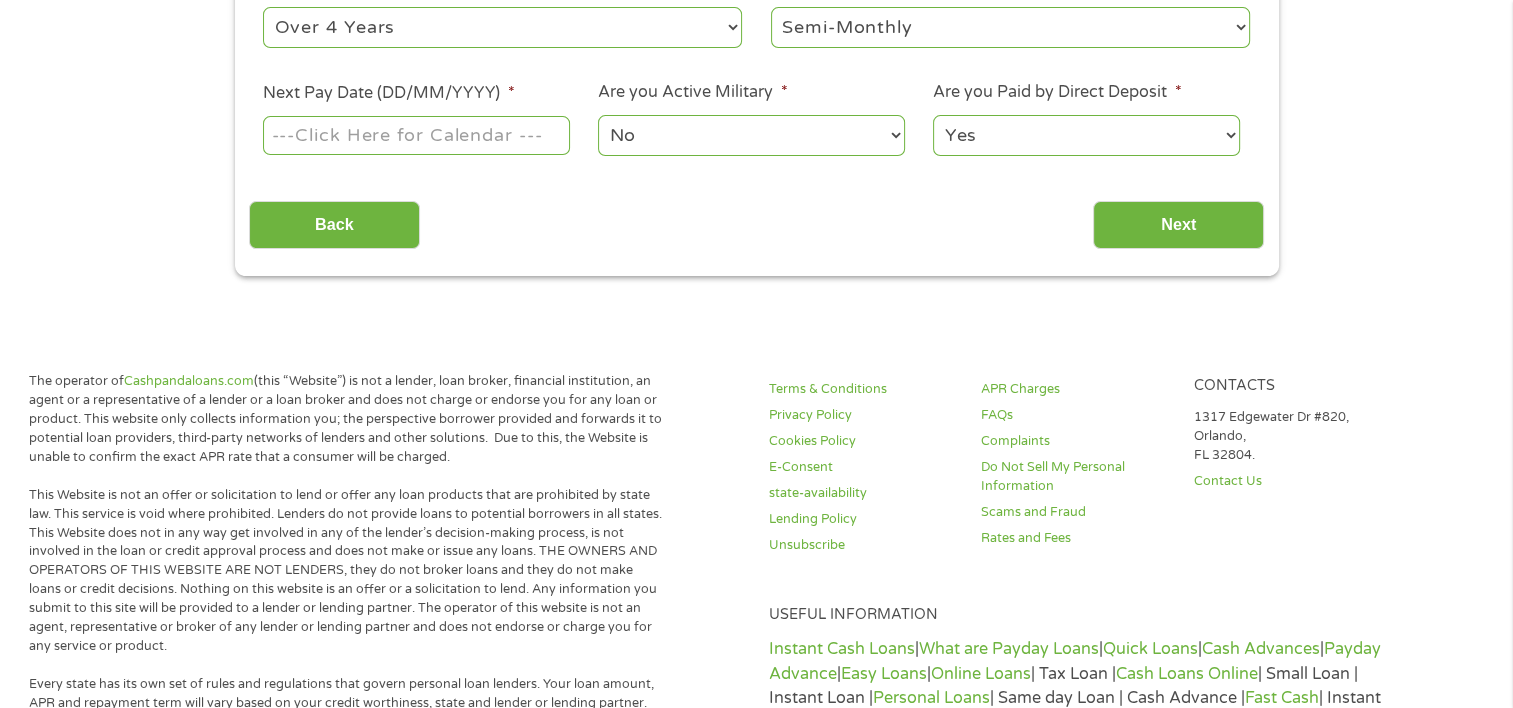click on "Next Pay Date (DD/MM/YYYY) *" at bounding box center (416, 135) 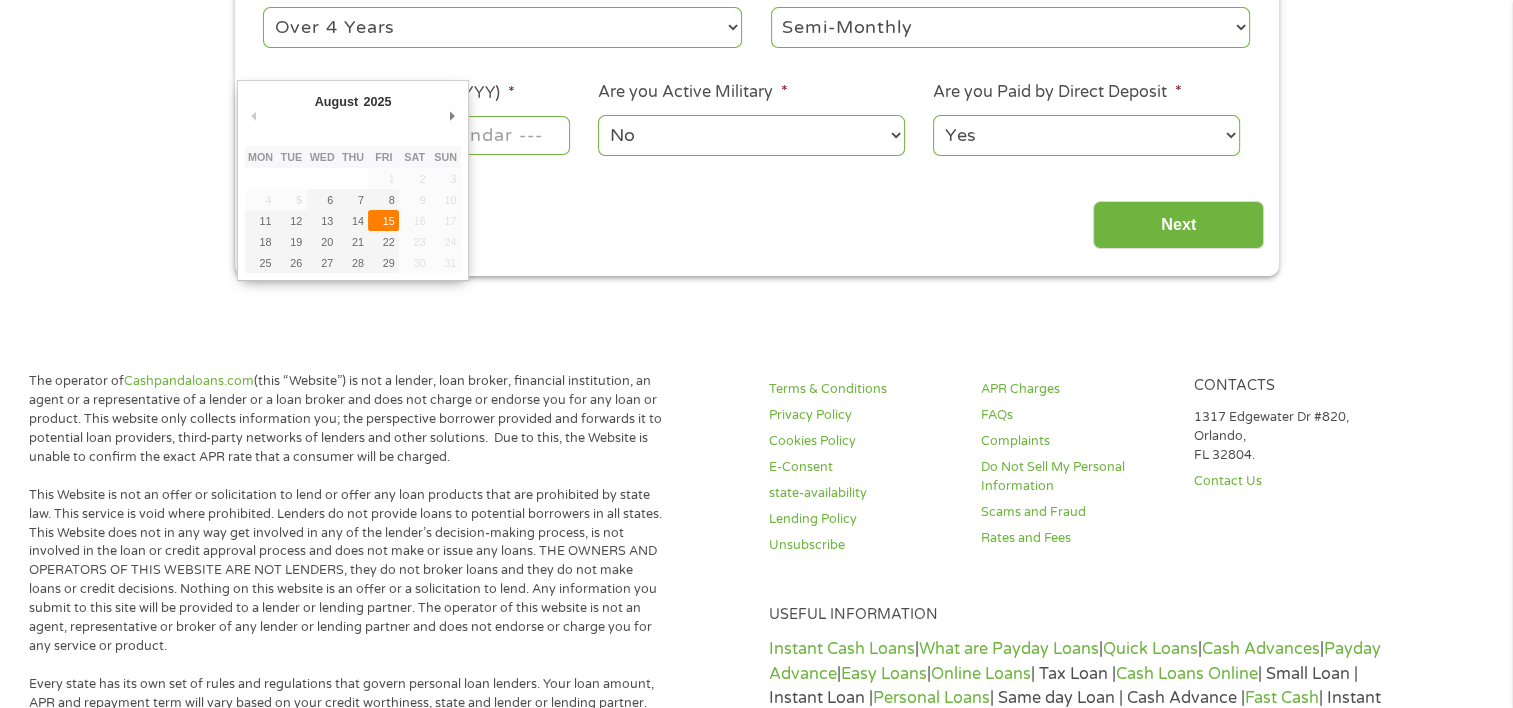 type on "15/08/2025" 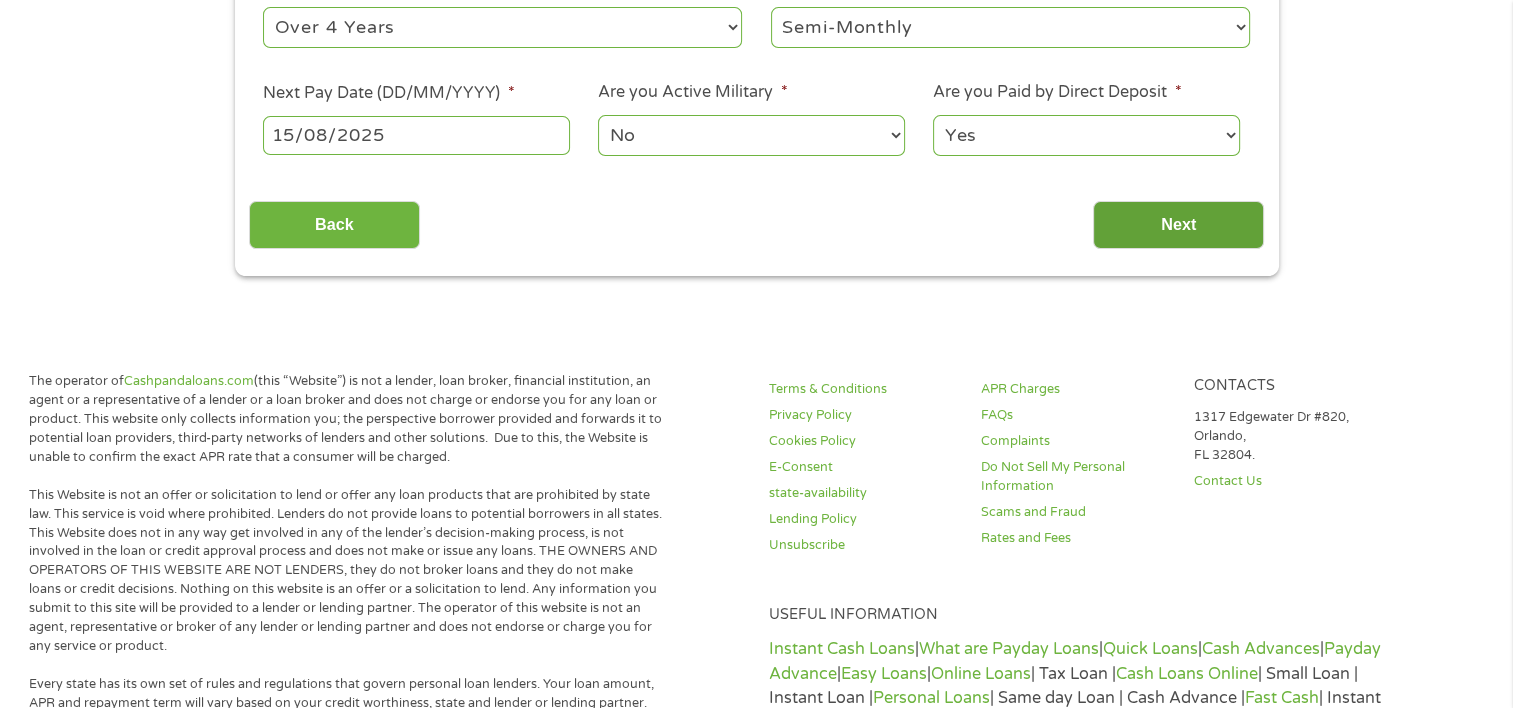 click on "Next" at bounding box center (1178, 225) 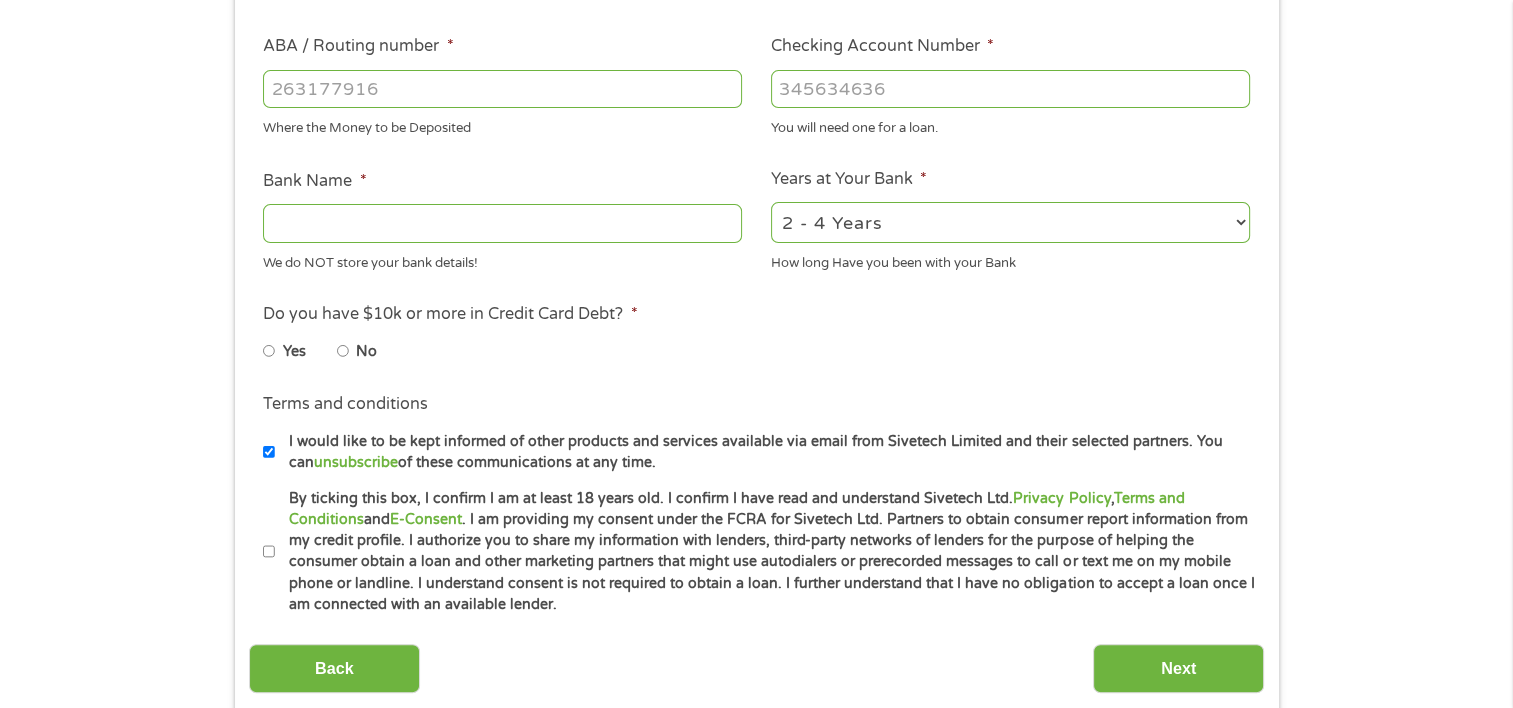 scroll, scrollTop: 8, scrollLeft: 8, axis: both 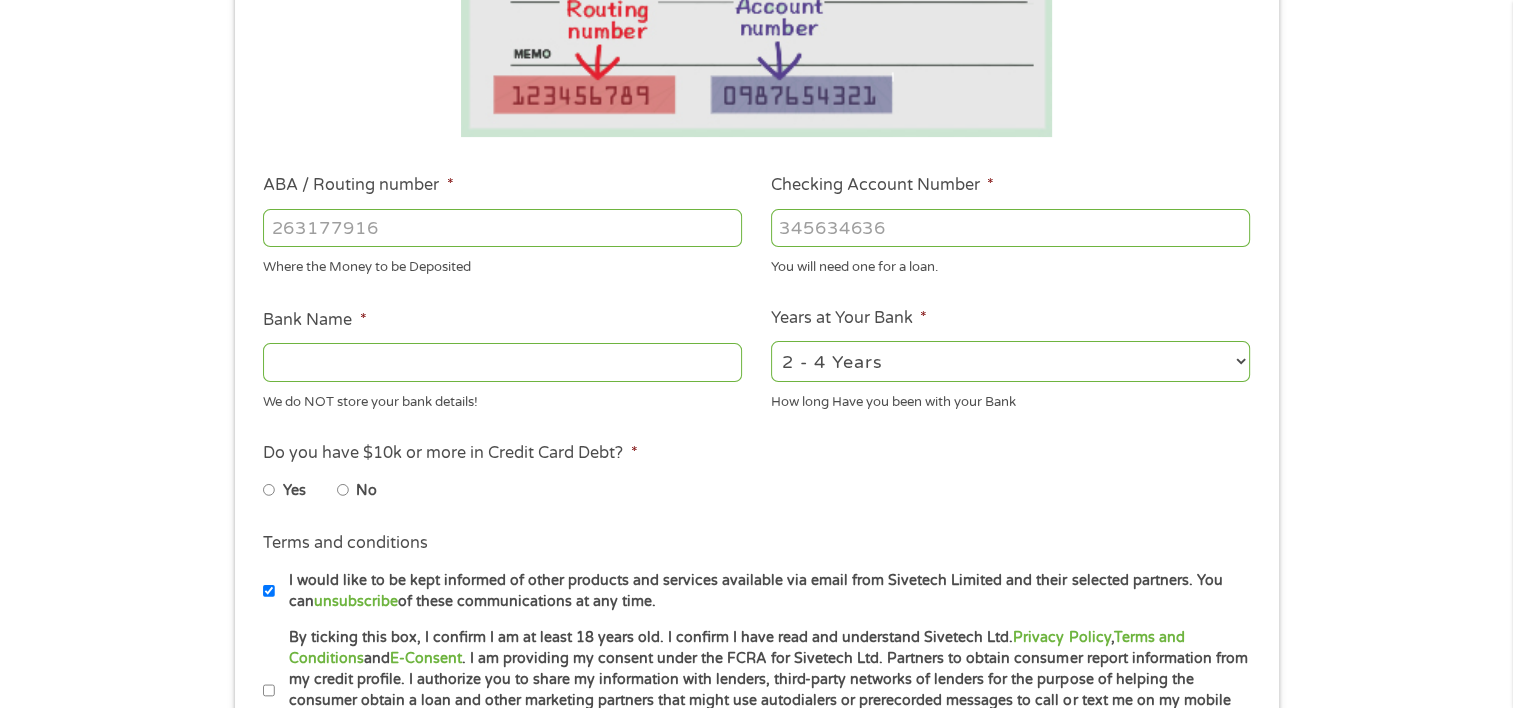 click on "ABA / Routing number *" at bounding box center [502, 228] 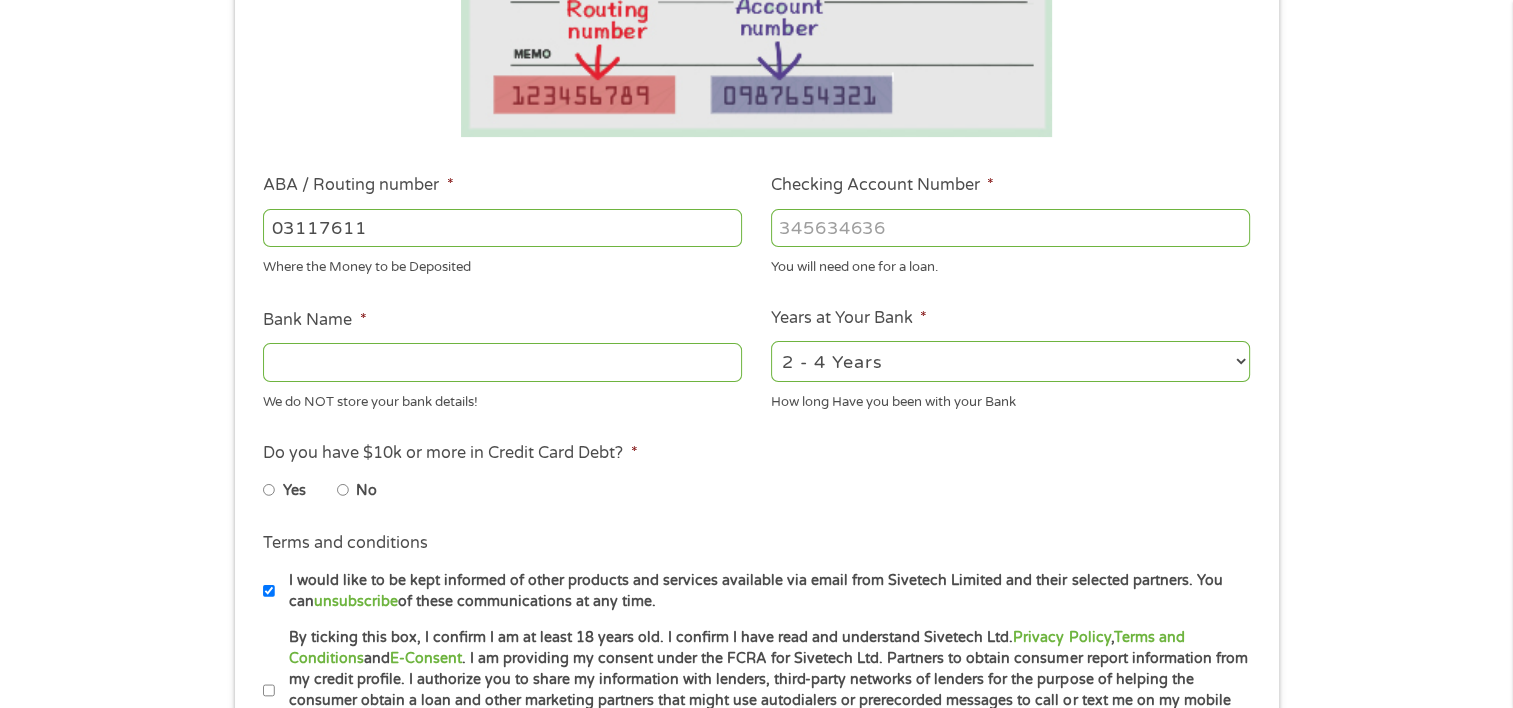 type on "031176110" 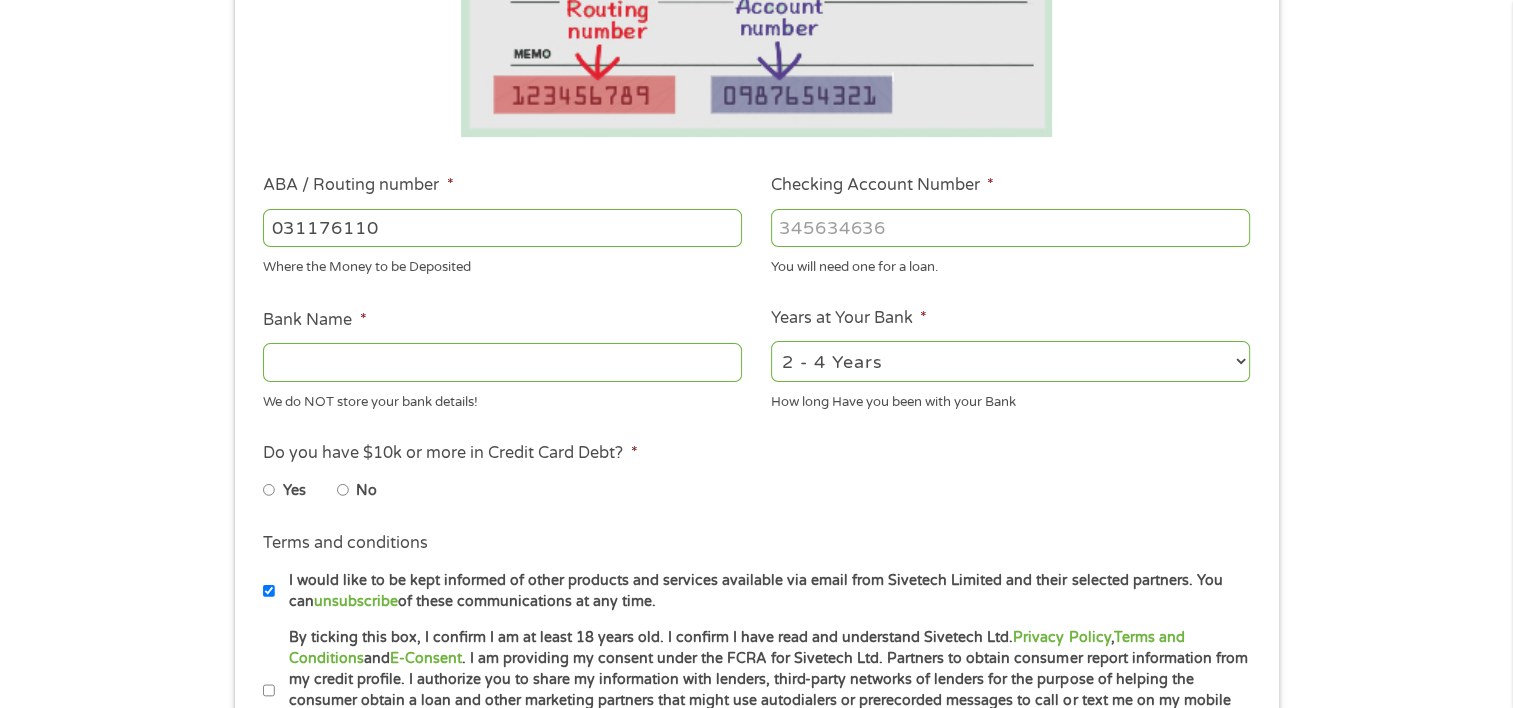 type on "CAPITAL ONE NA" 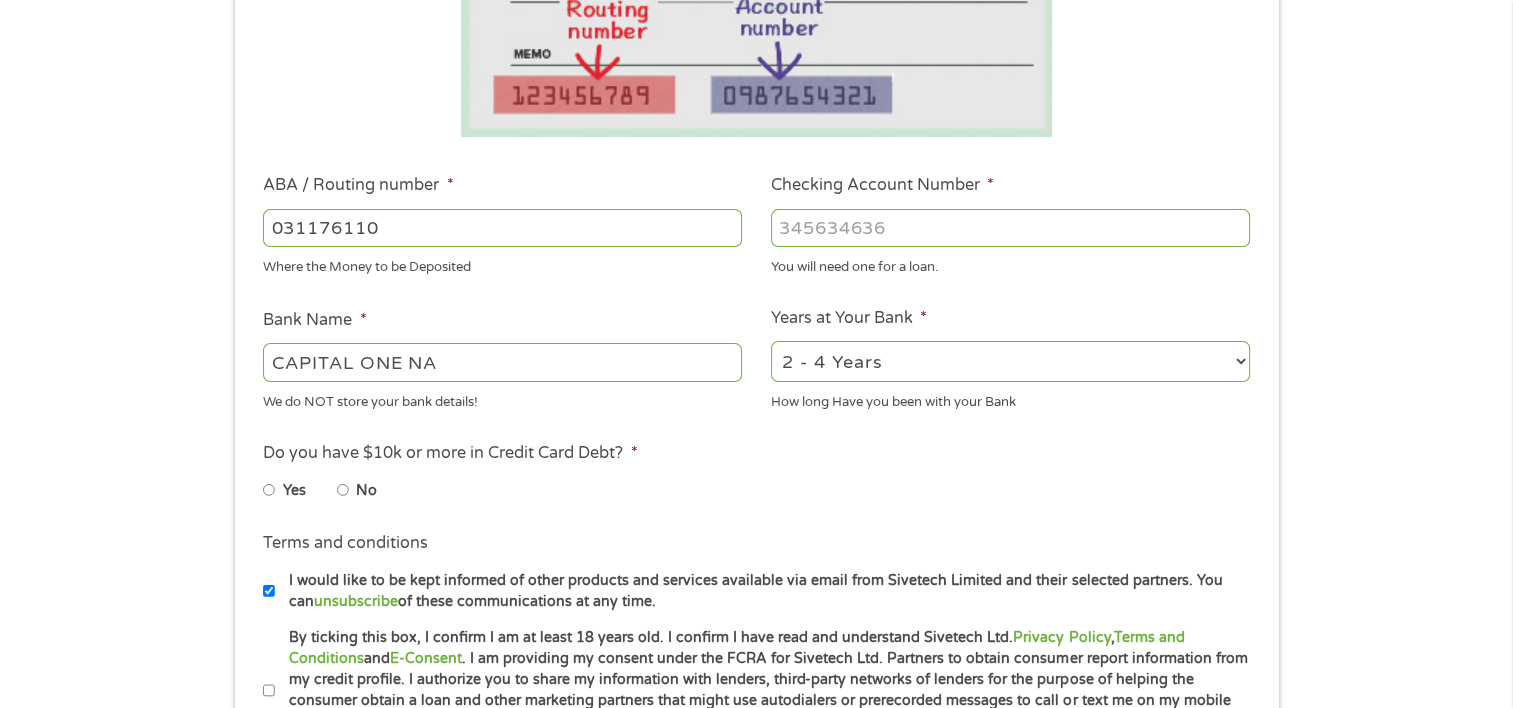 type on "031176110" 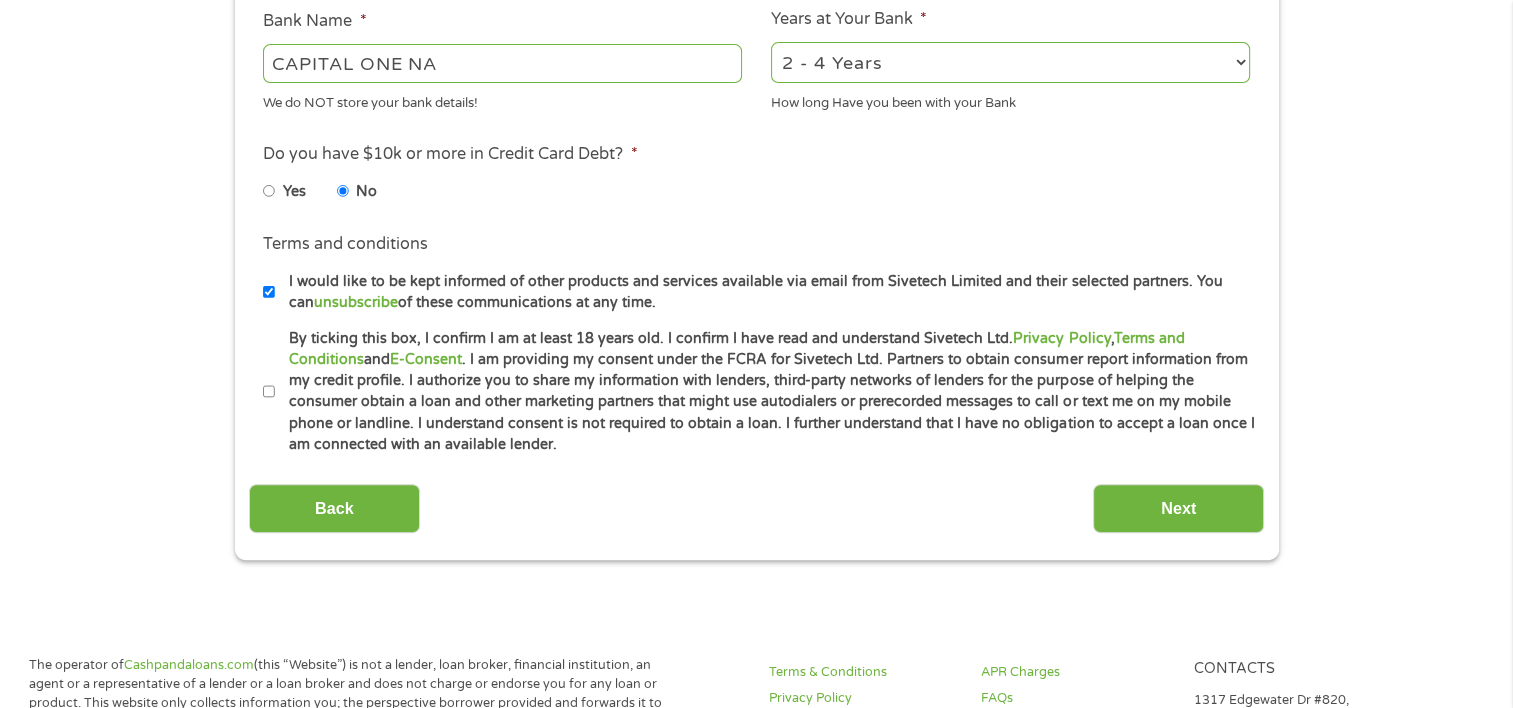 scroll, scrollTop: 775, scrollLeft: 0, axis: vertical 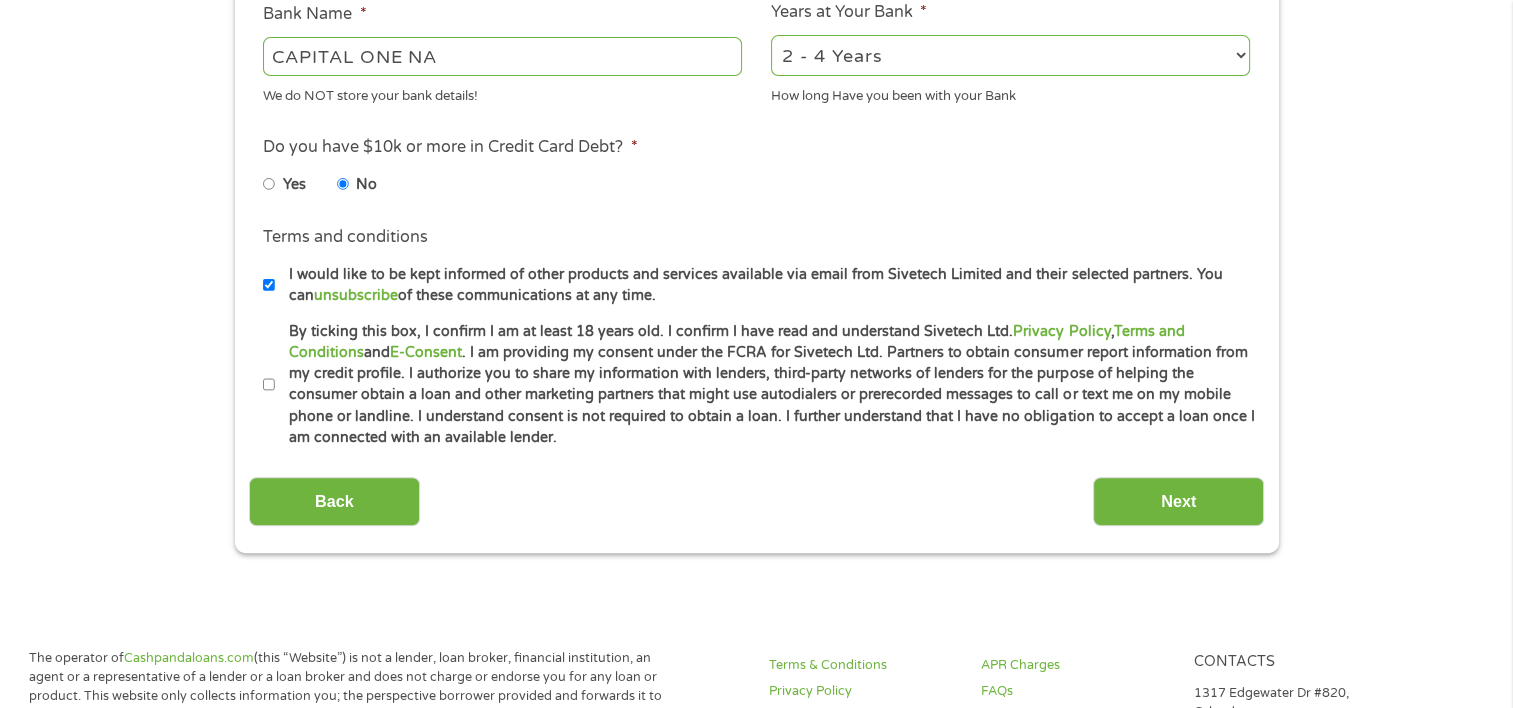 click on "By ticking this box, I confirm I am at least 18 years old. I confirm I have read and understand Sivetech Ltd.  Privacy Policy ,  Terms and Conditions  and  E-Consent . I am providing my consent under the FCRA for Sivetech Ltd. Partners to obtain consumer report information from my credit profile. I authorize you to share my information with lenders, third-party networks of lenders for the purpose of helping the consumer obtain a loan and other marketing partners that might use autodialers or prerecorded messages to call or text me on my mobile phone or landline. I understand consent is not required to obtain a loan. I further understand that I have no obligation to accept a loan once I am connected with an available lender." at bounding box center [269, 385] 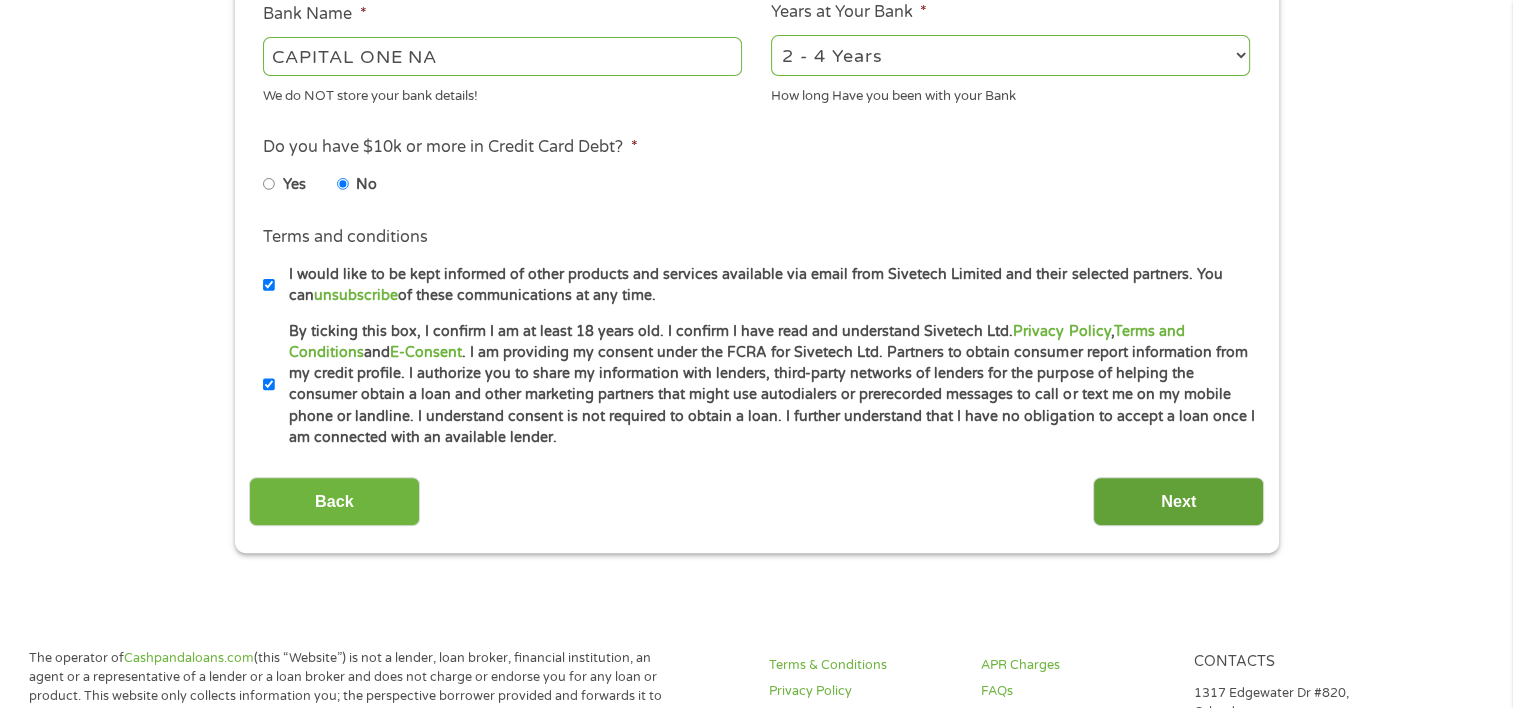 click on "Next" at bounding box center [1178, 501] 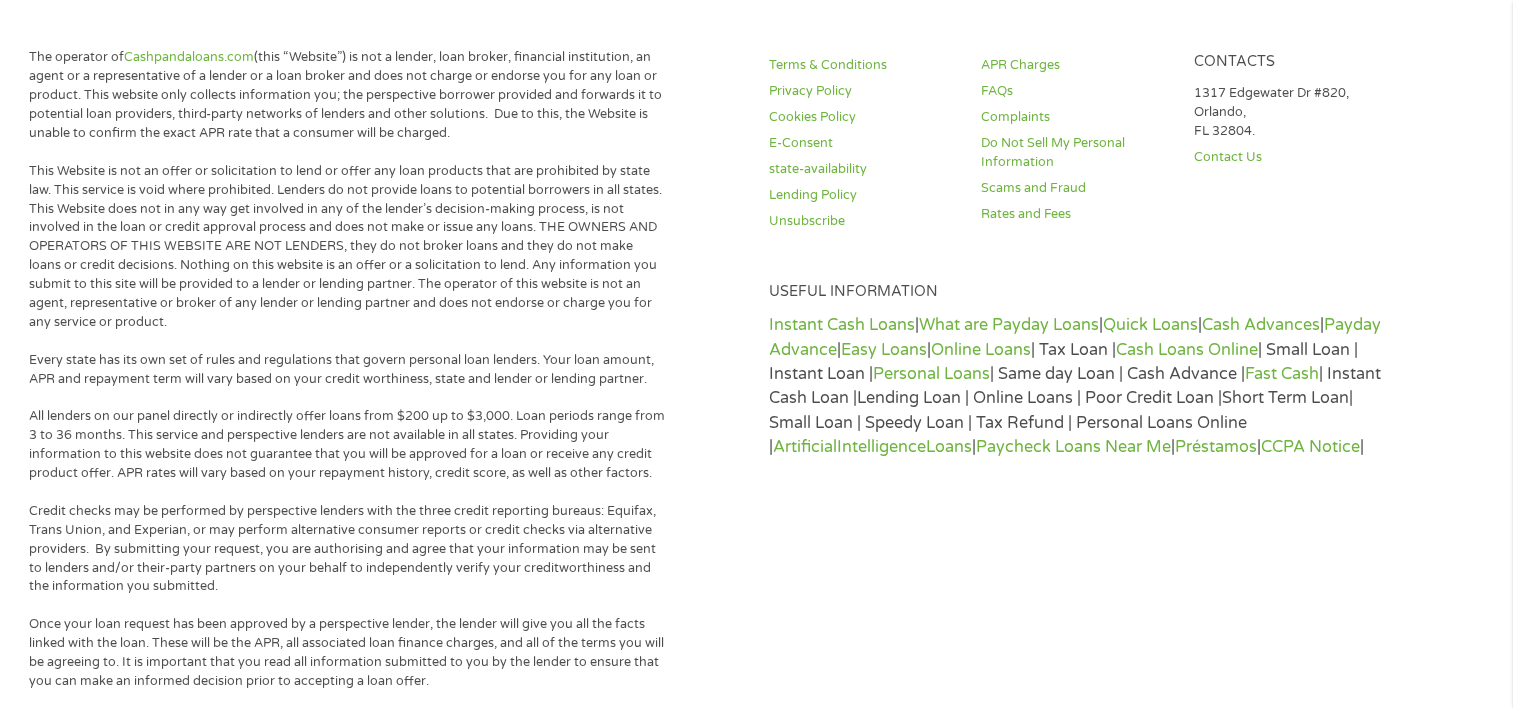 scroll, scrollTop: 8, scrollLeft: 8, axis: both 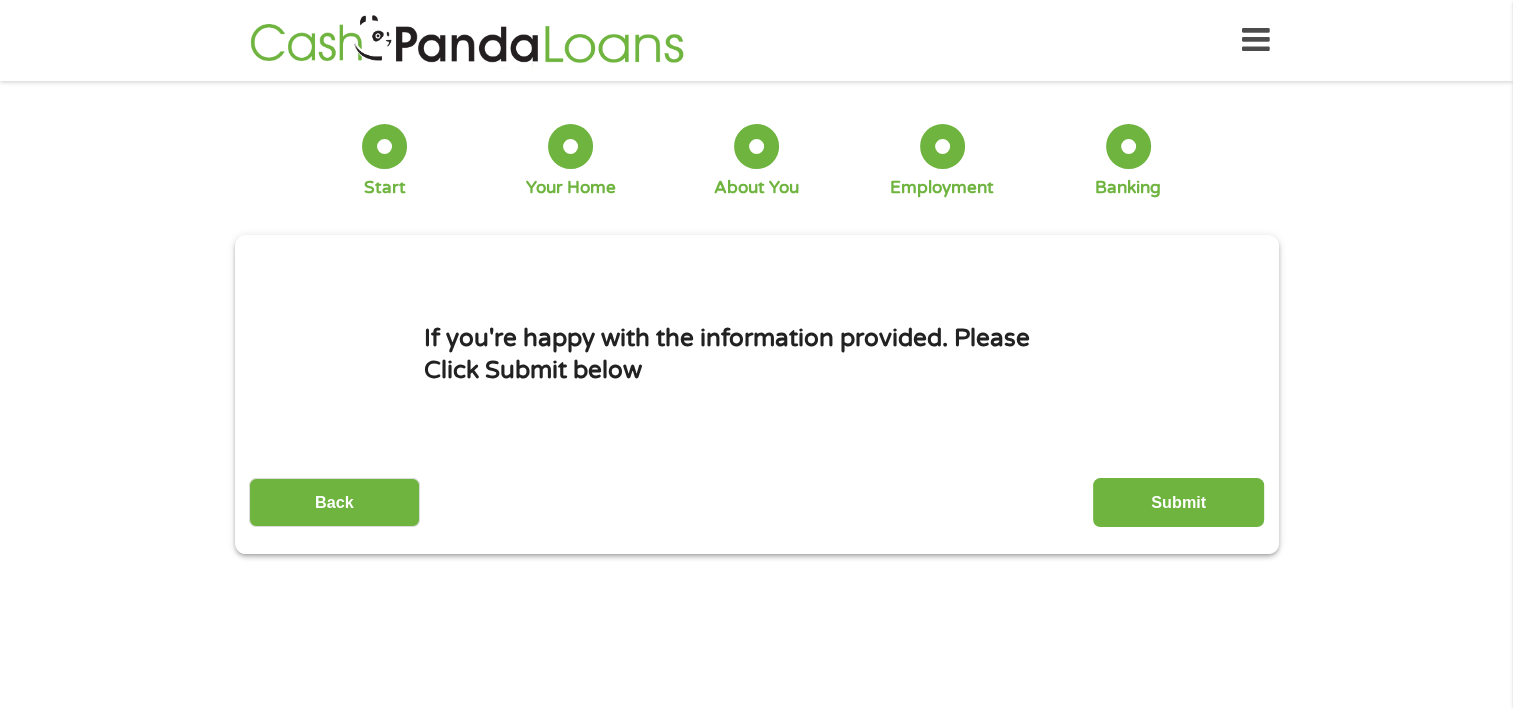click on "Submit" at bounding box center (1178, 502) 